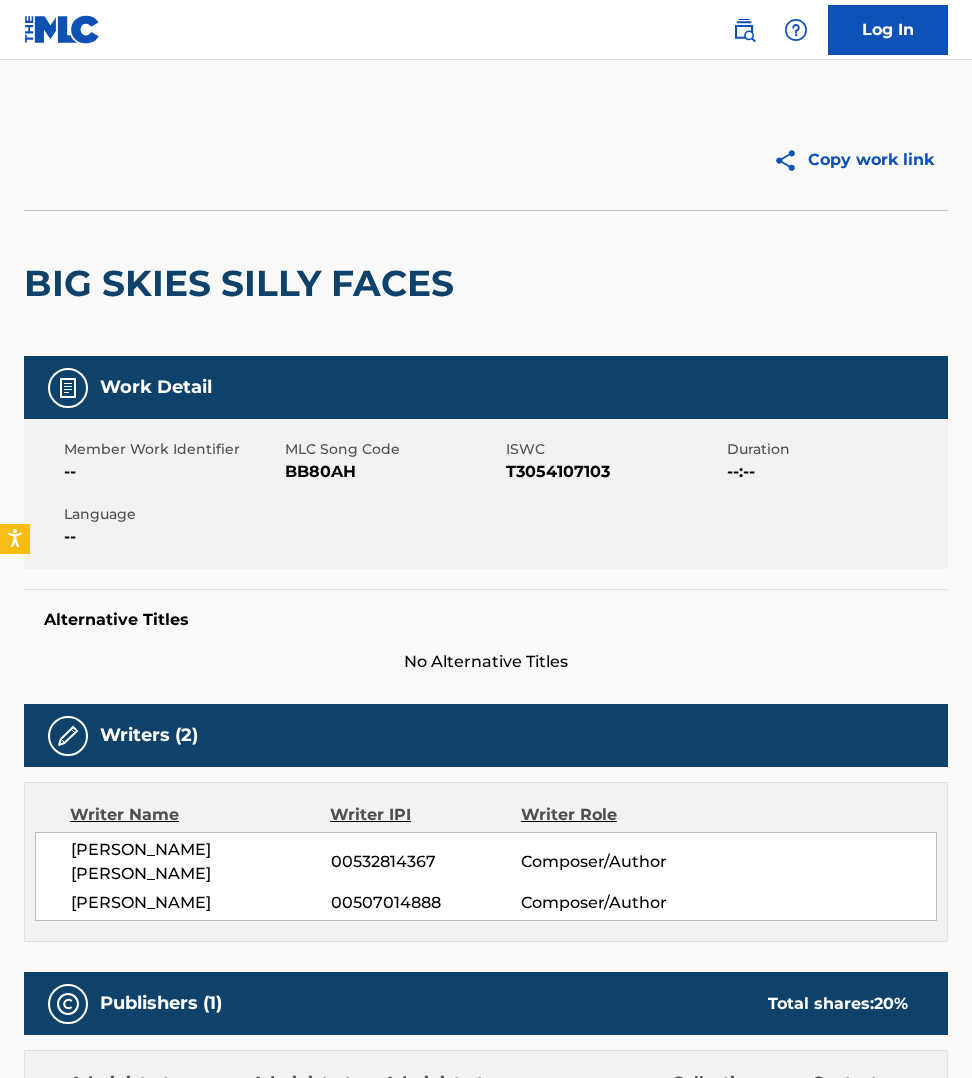 scroll, scrollTop: 0, scrollLeft: 0, axis: both 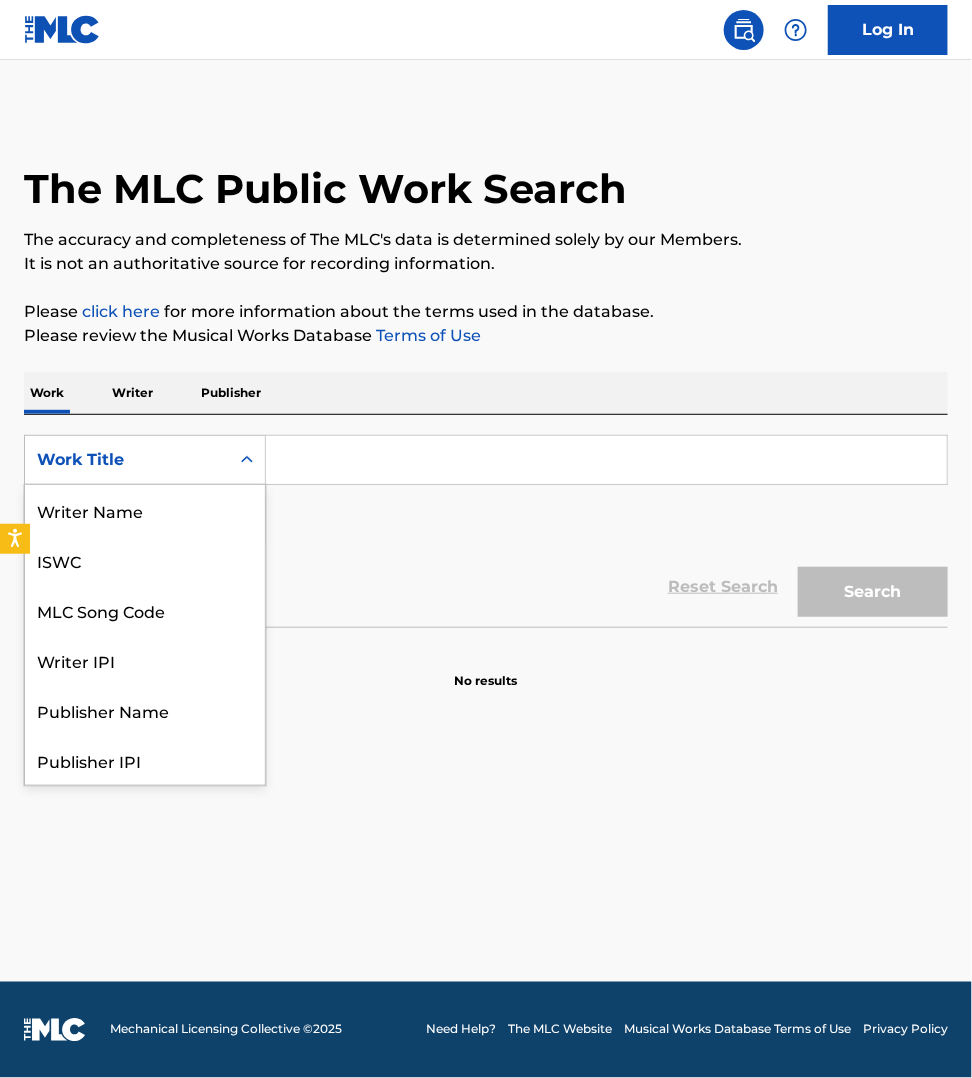 click on "Work Title" at bounding box center [127, 460] 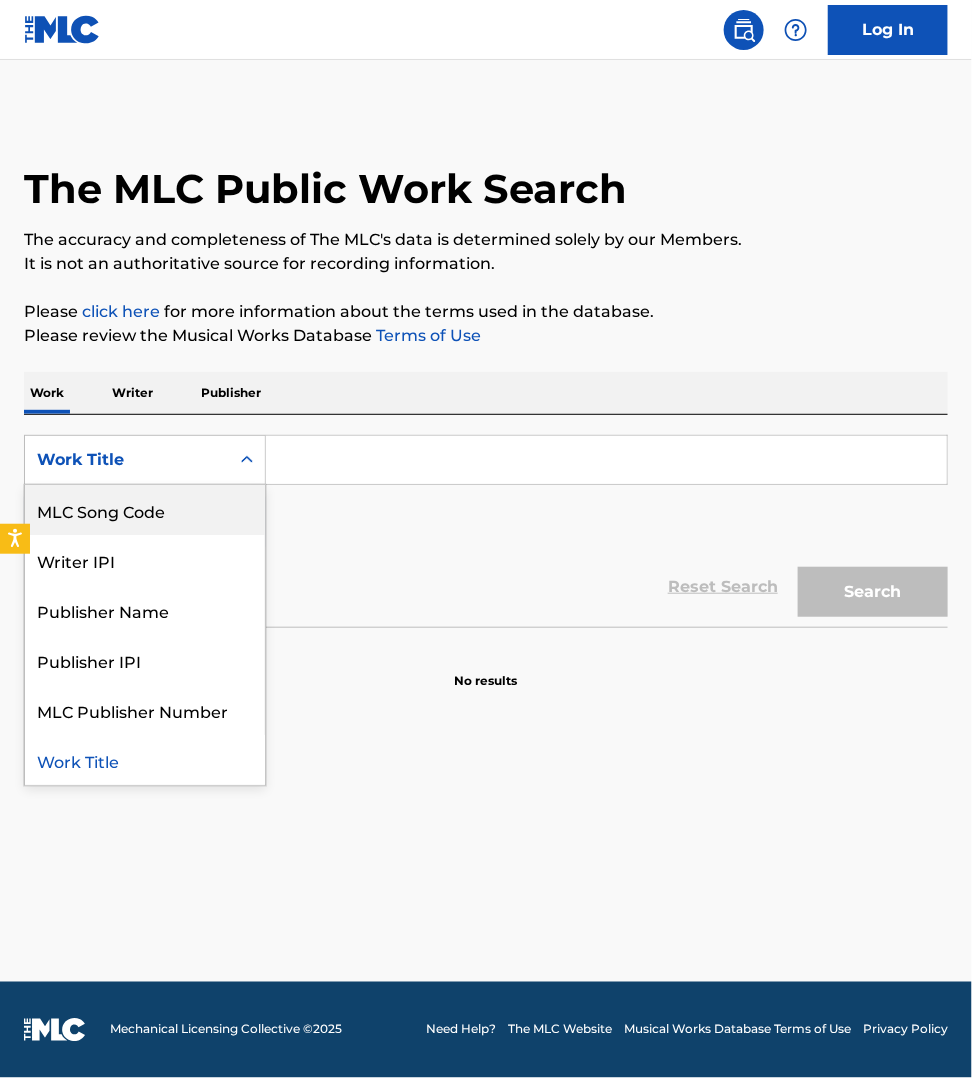 click on "MLC Song Code" at bounding box center (145, 510) 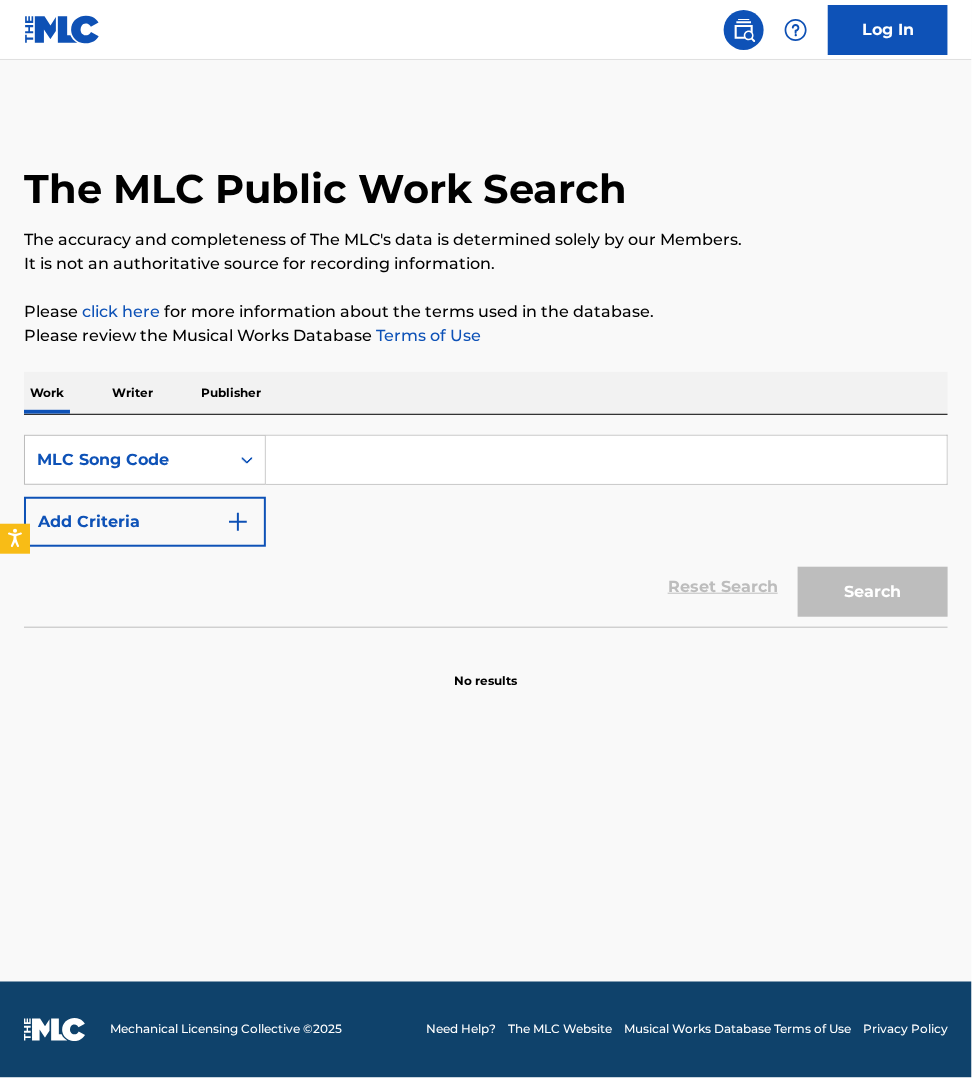click at bounding box center (606, 460) 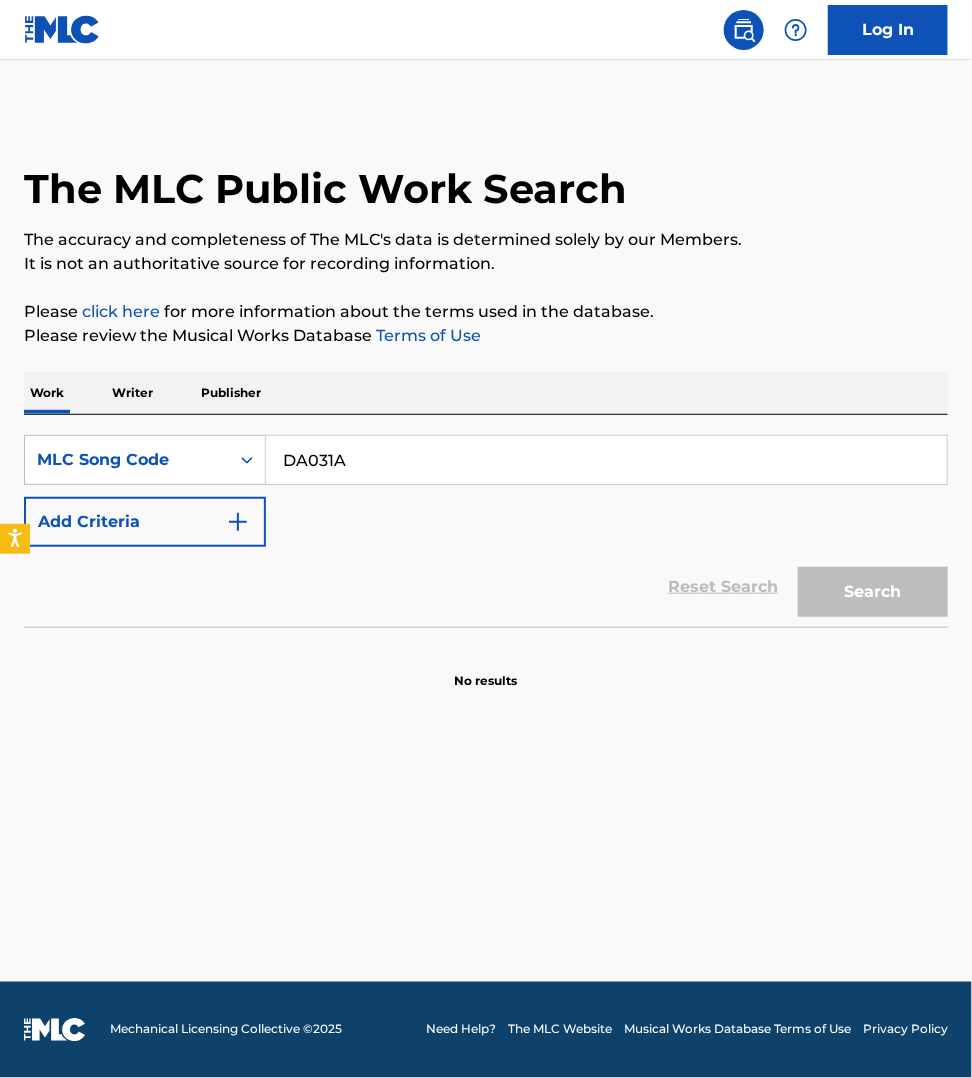 type on "DA031A" 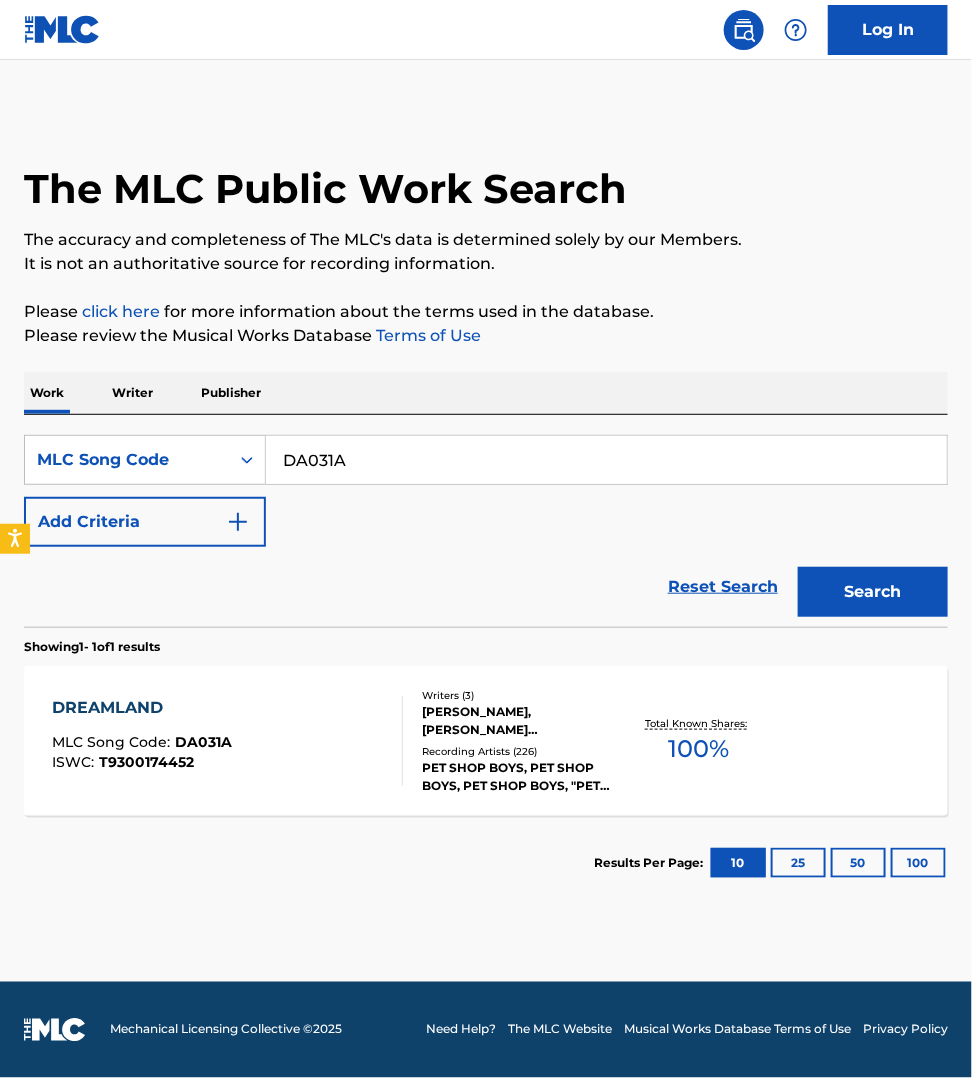 click on "DREAMLAND MLC Song Code : DA031A ISWC : T9300174452" at bounding box center [227, 741] 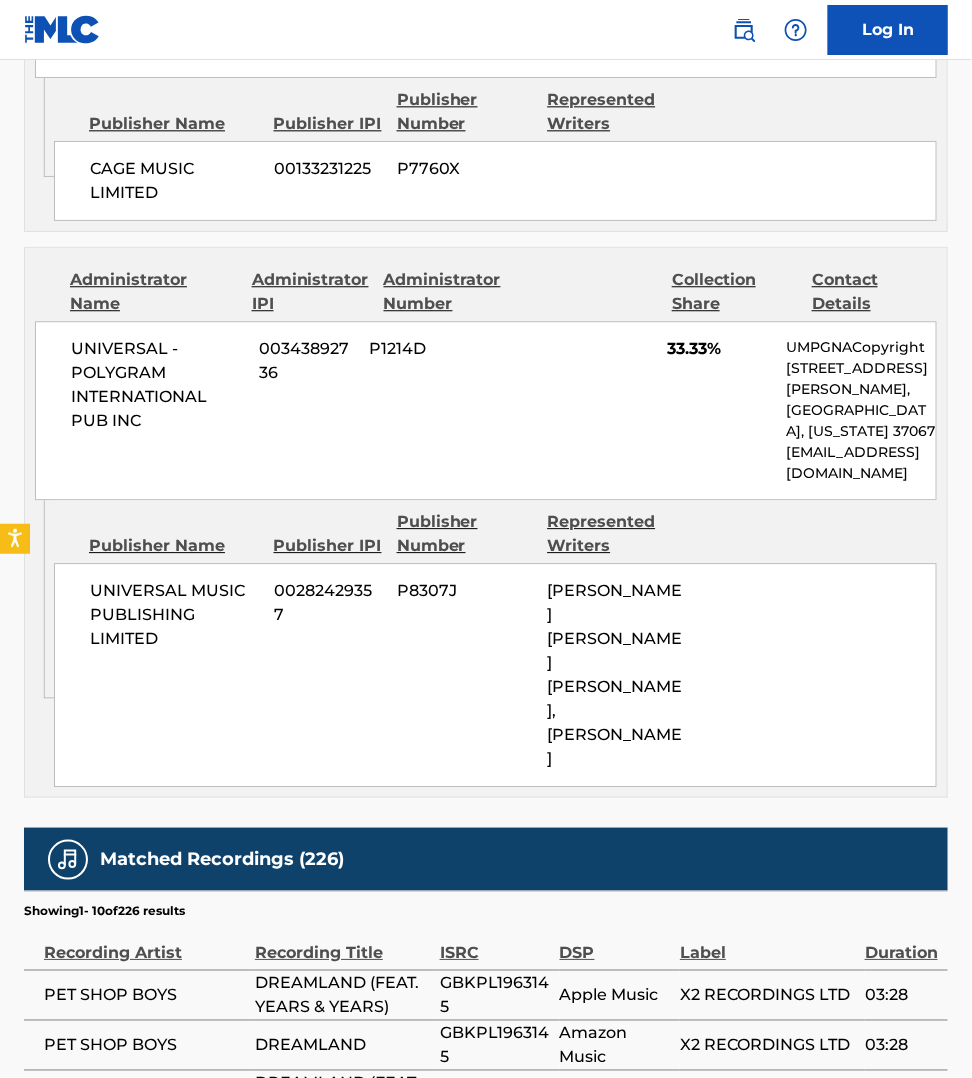 scroll, scrollTop: 1187, scrollLeft: 0, axis: vertical 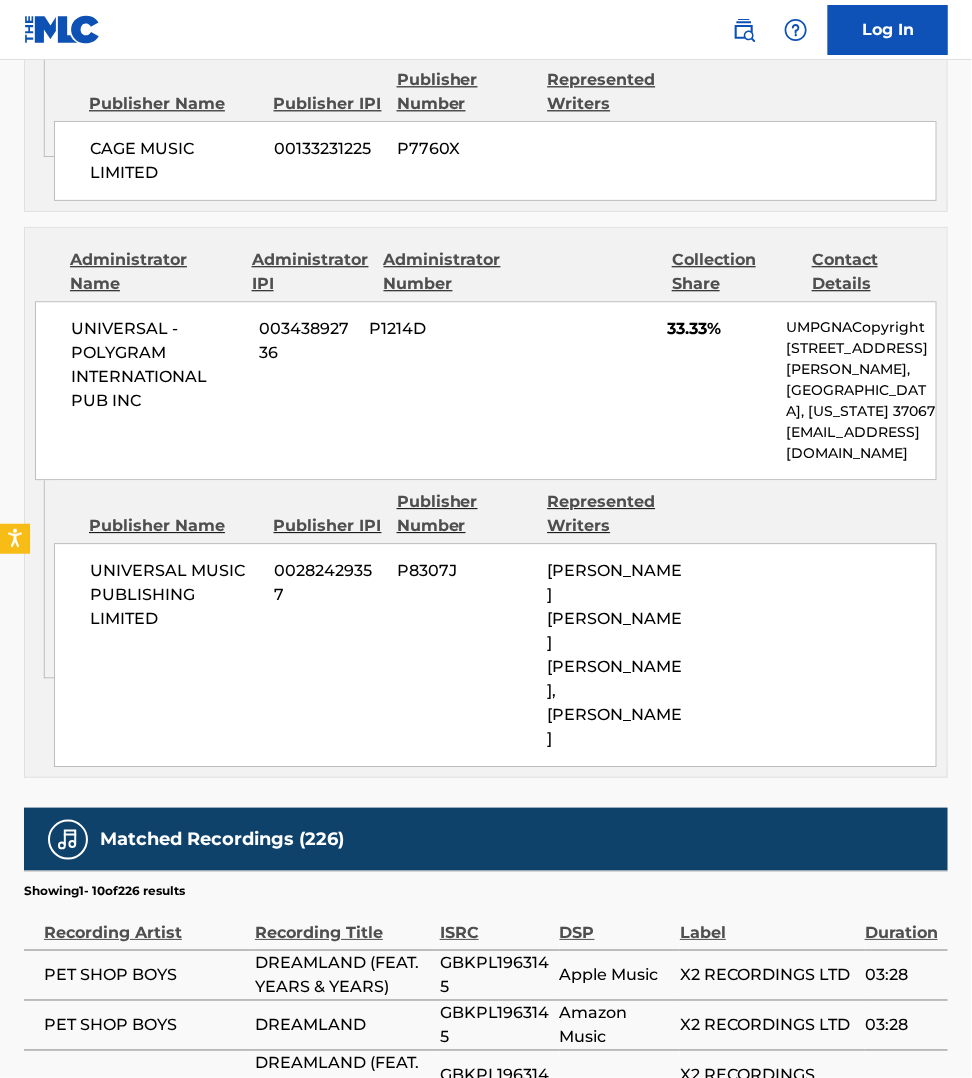 click on "Publisher Name Publisher IPI Publisher Number Represented Writers" at bounding box center (495, 514) 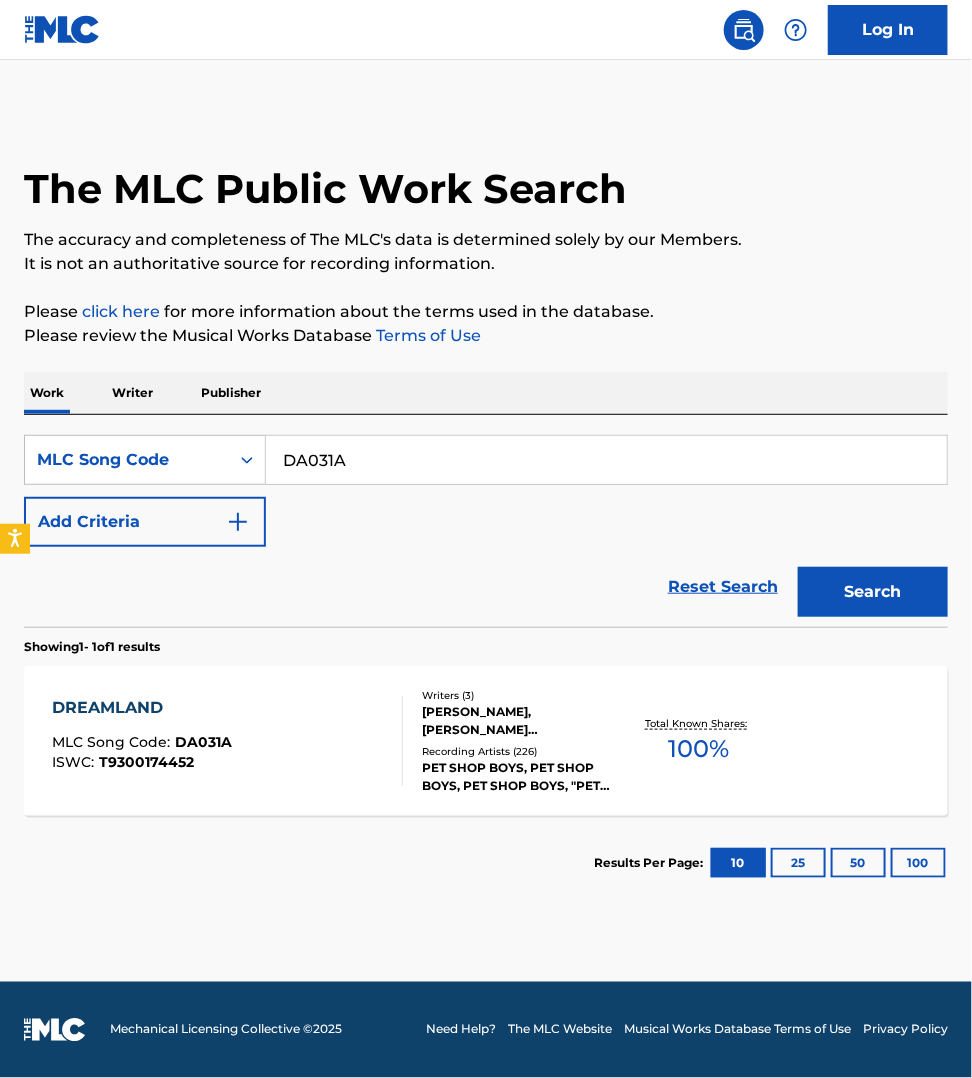 scroll, scrollTop: 0, scrollLeft: 0, axis: both 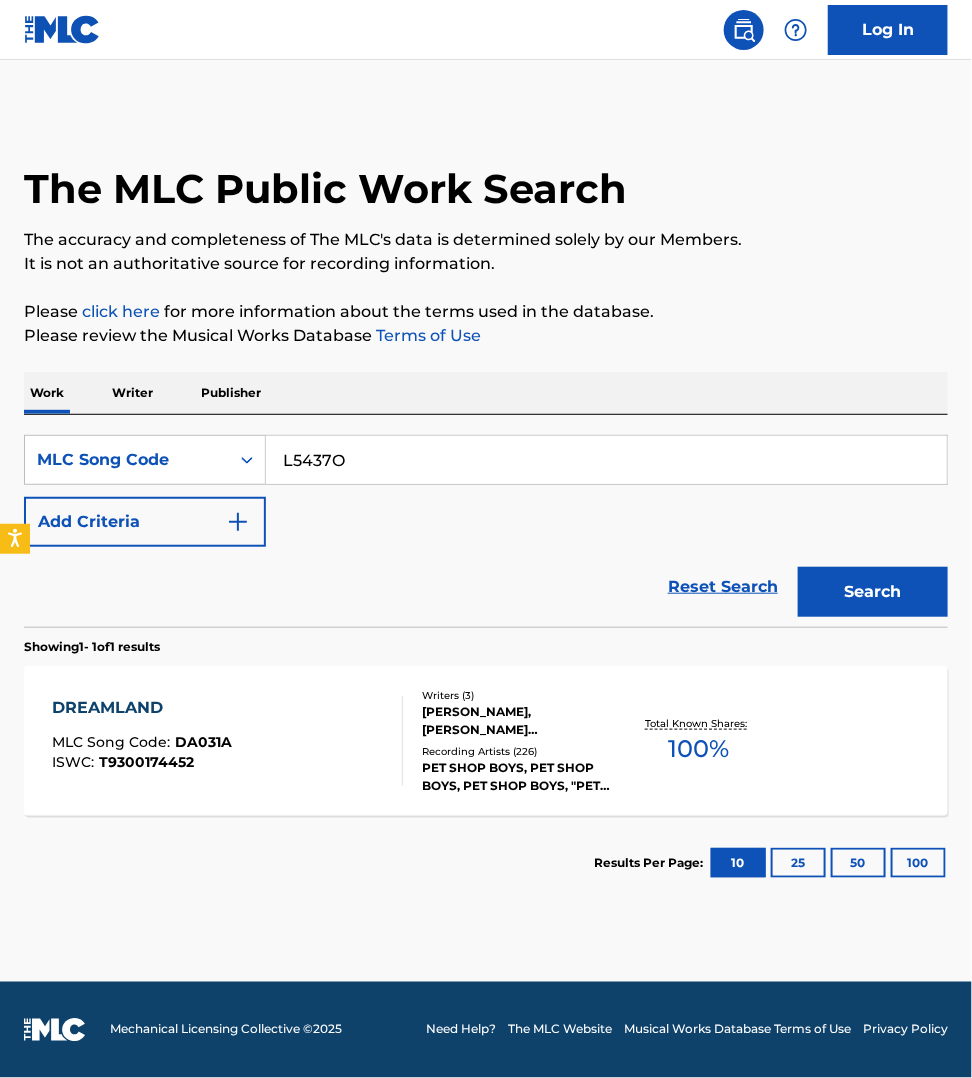 type on "L5437O" 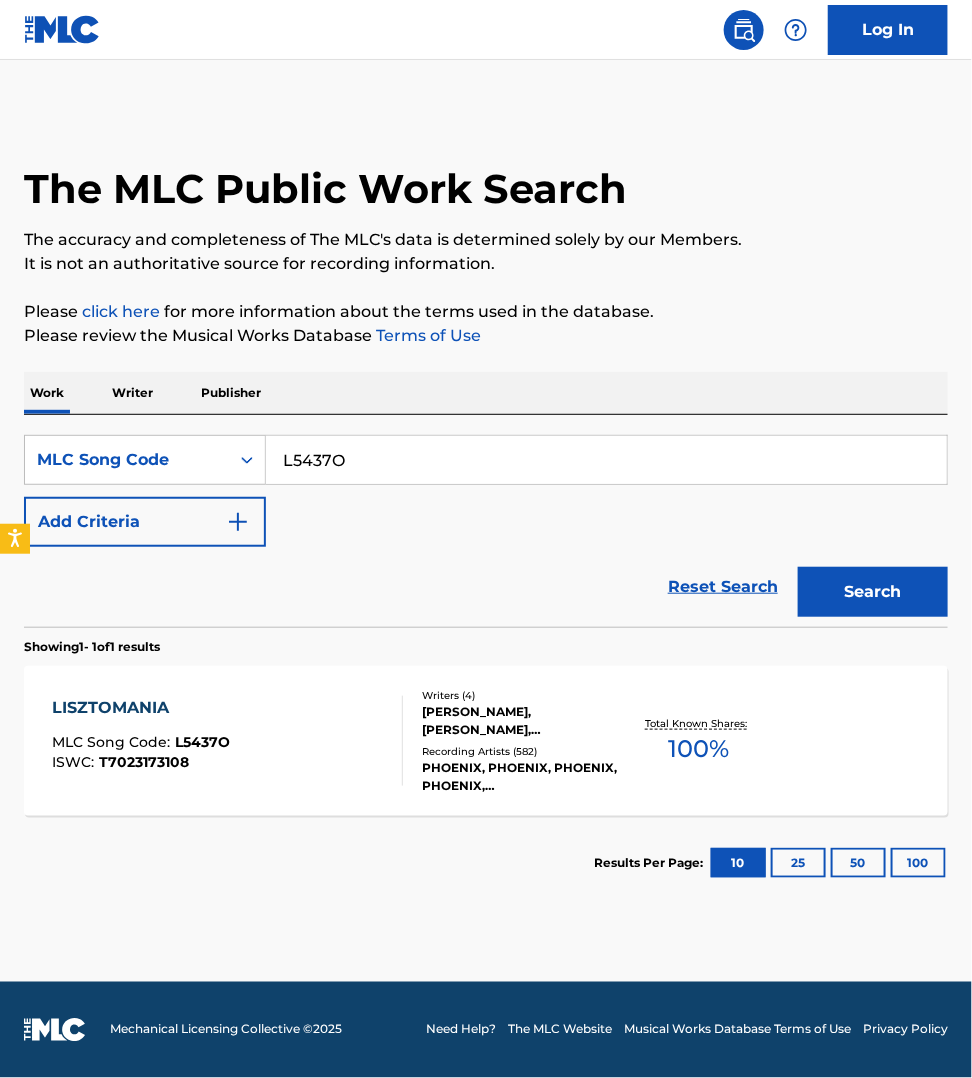 click on "LISZTOMANIA MLC Song Code : L5437O ISWC : T7023173108" at bounding box center [227, 741] 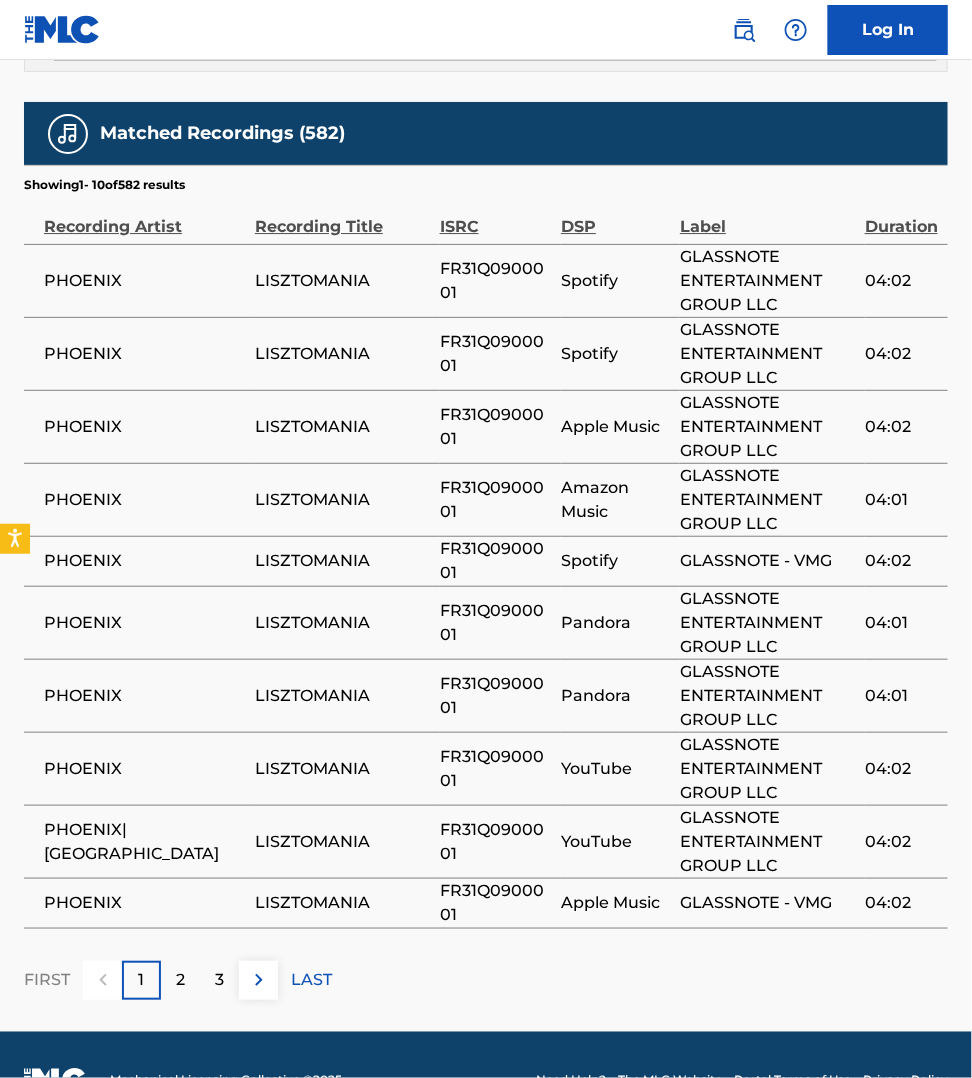 scroll, scrollTop: 1601, scrollLeft: 0, axis: vertical 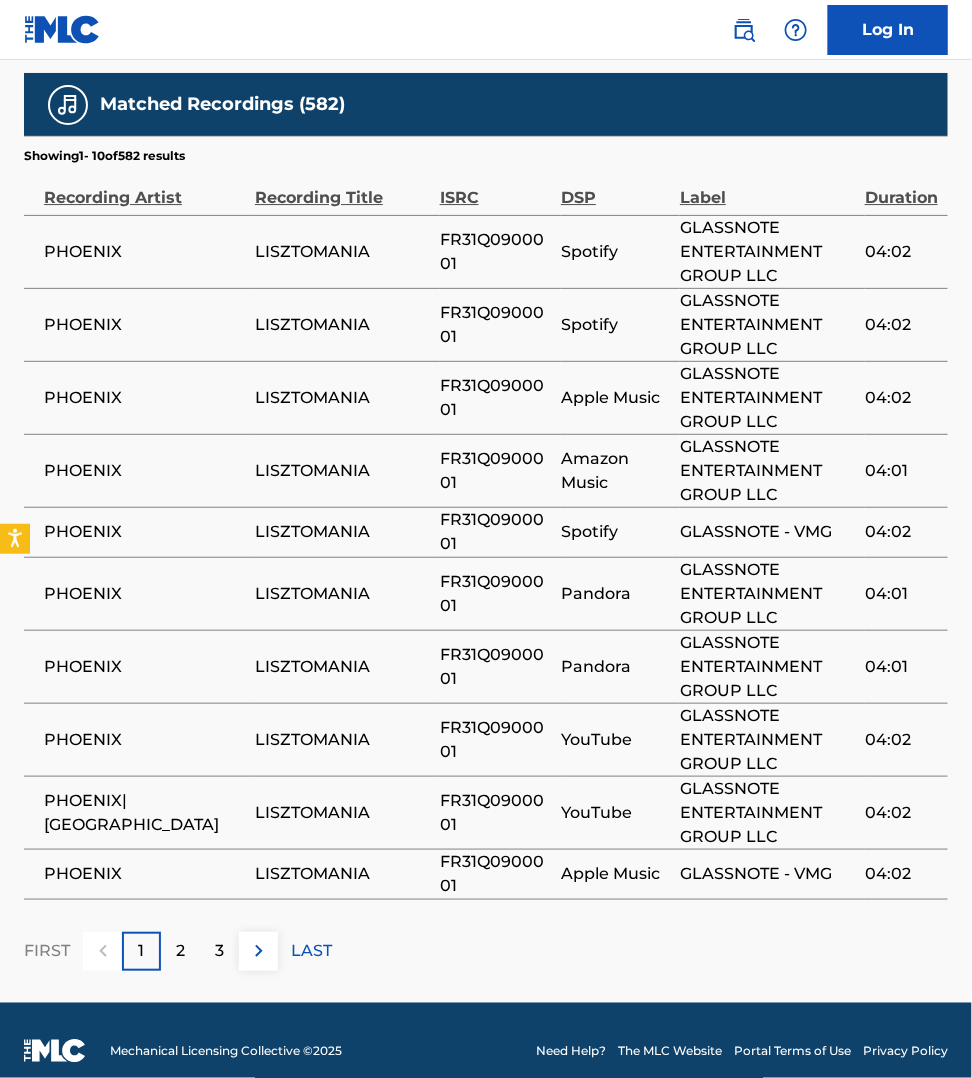 click at bounding box center [259, 951] 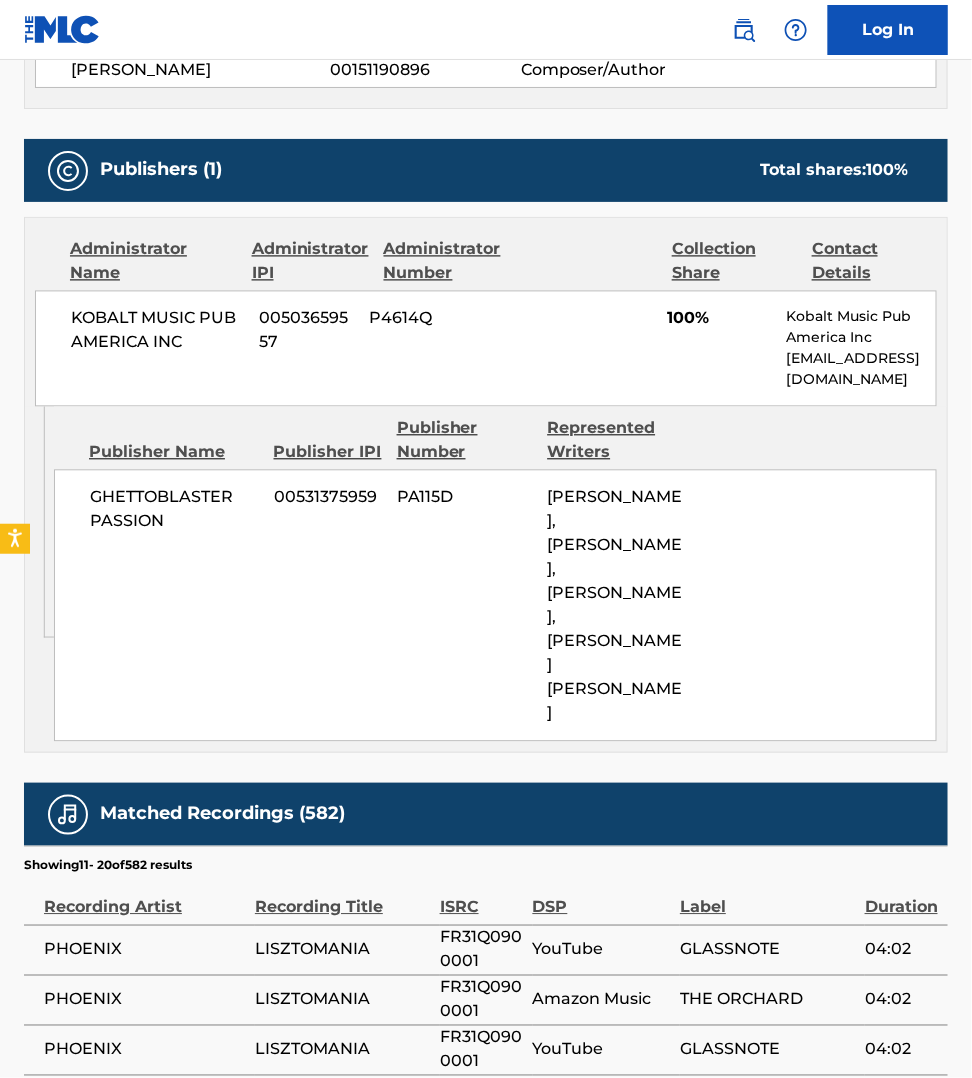 scroll, scrollTop: 1462, scrollLeft: 0, axis: vertical 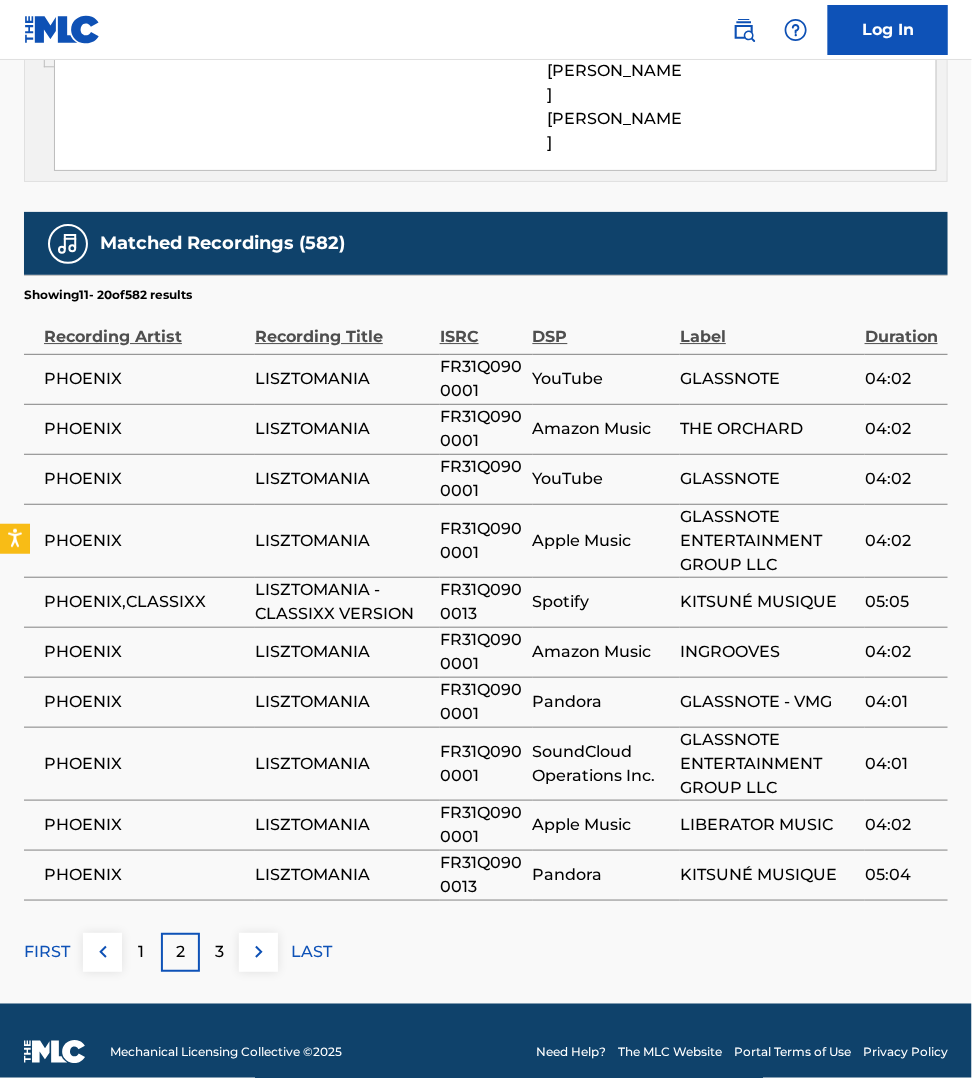 click at bounding box center [259, 952] 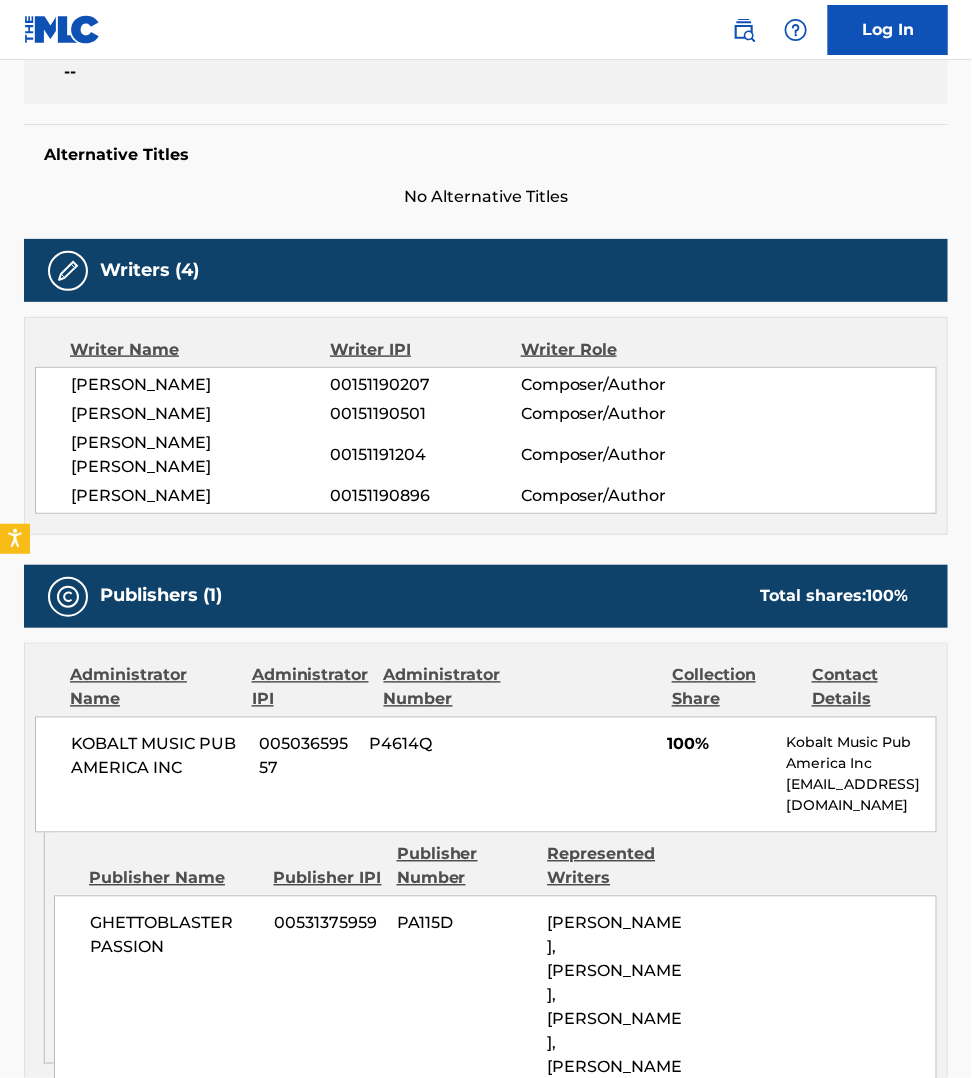 scroll, scrollTop: 400, scrollLeft: 0, axis: vertical 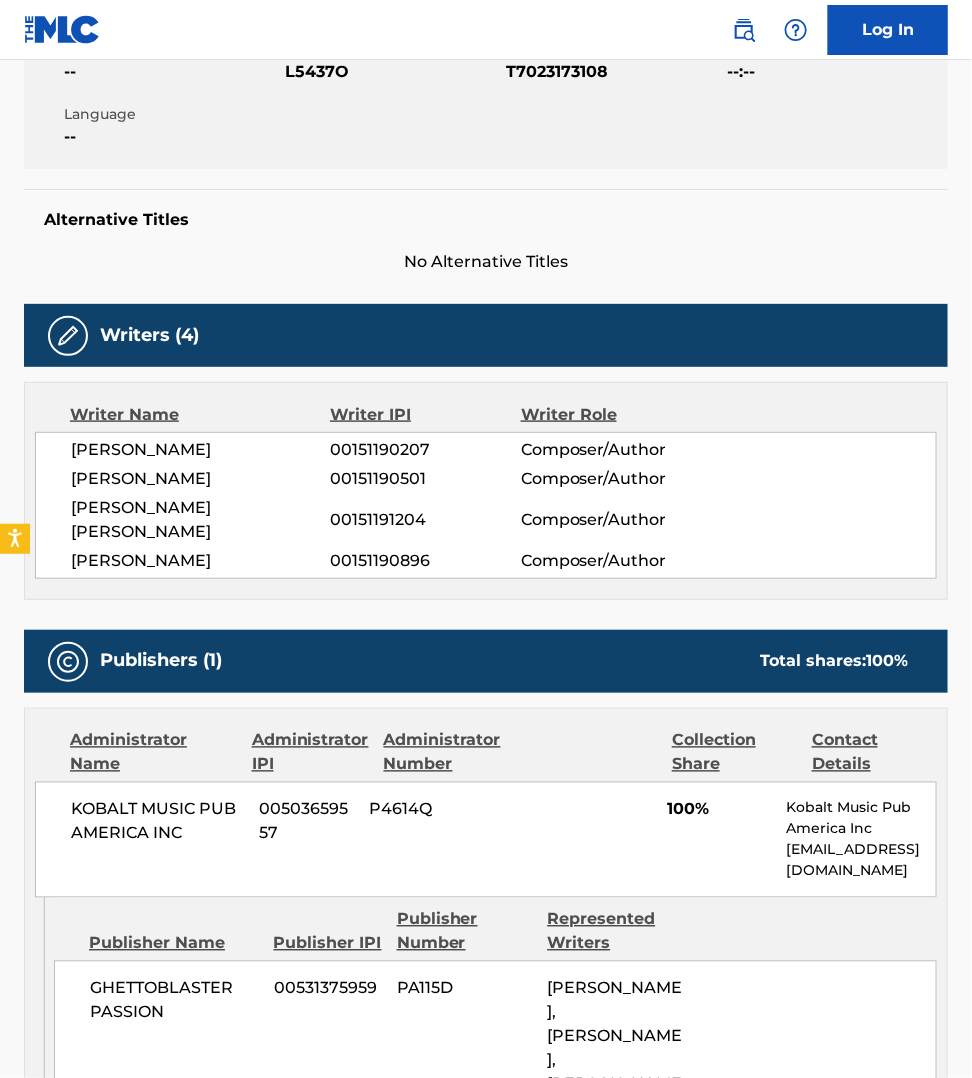 click on "L5437O" at bounding box center [393, 72] 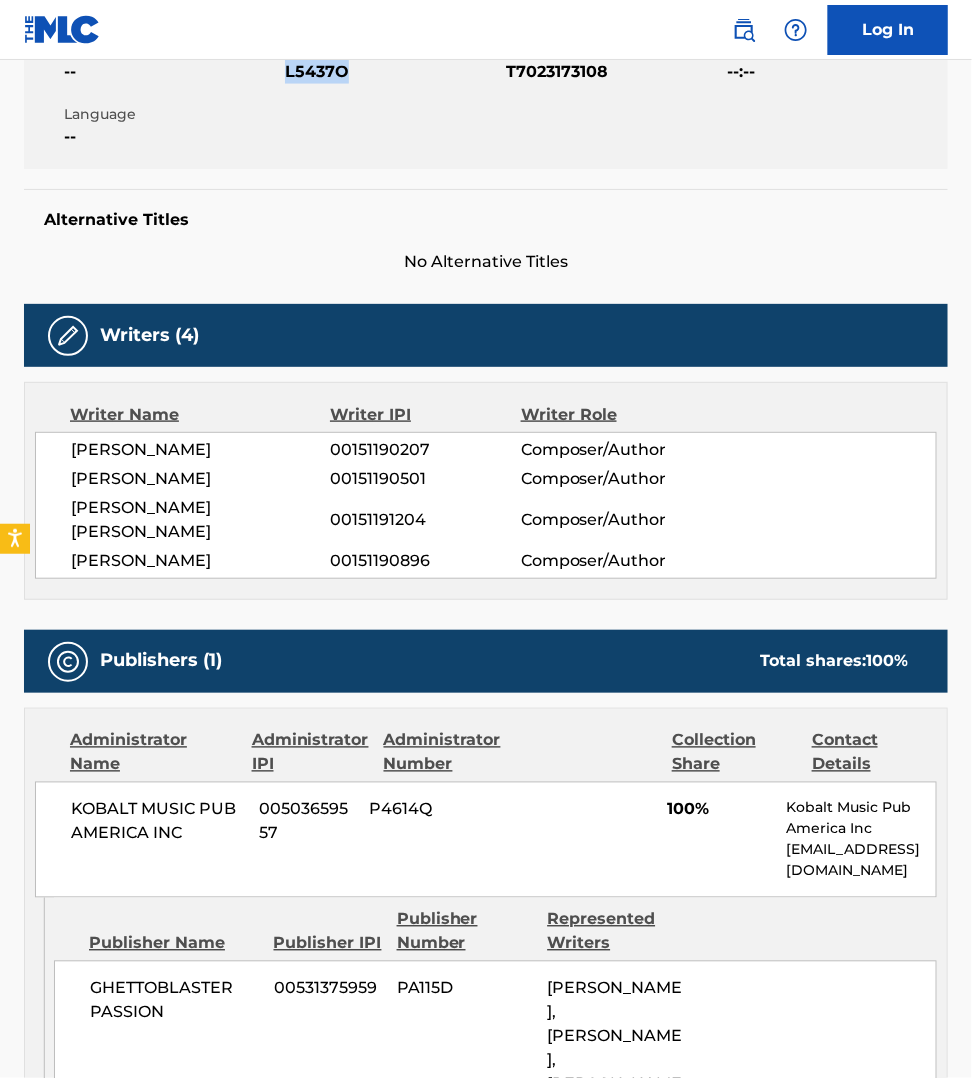 click on "L5437O" at bounding box center (393, 72) 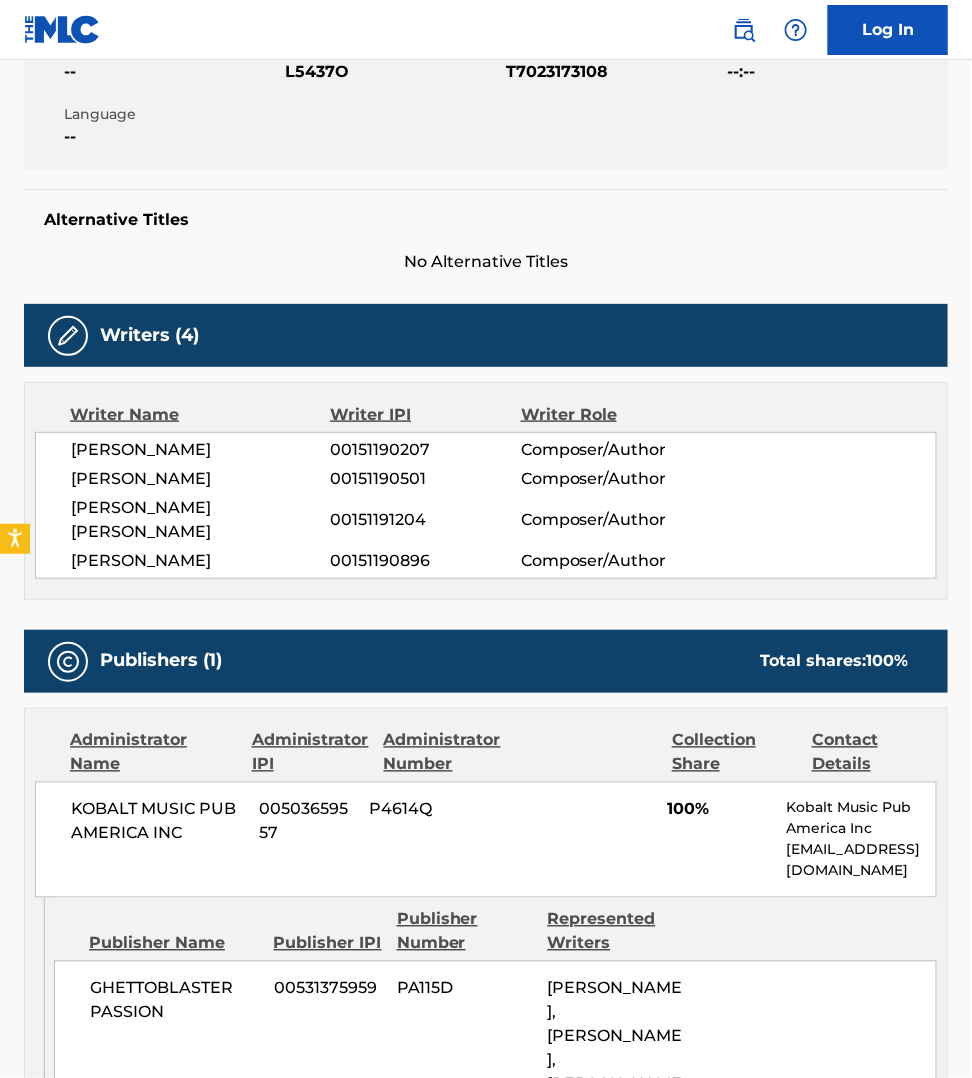 click on "Writer Name Writer IPI Writer Role THOMAS PABLO CROQUET 00151190207 Composer/Author CHRISTIAN MAZZALAI 00151190501 Composer/Author FREDERIC JEAN JOSEPH MOULIN 00151191204 Composer/Author LAURENT MAZZALAI 00151190896 Composer/Author" at bounding box center [486, 491] 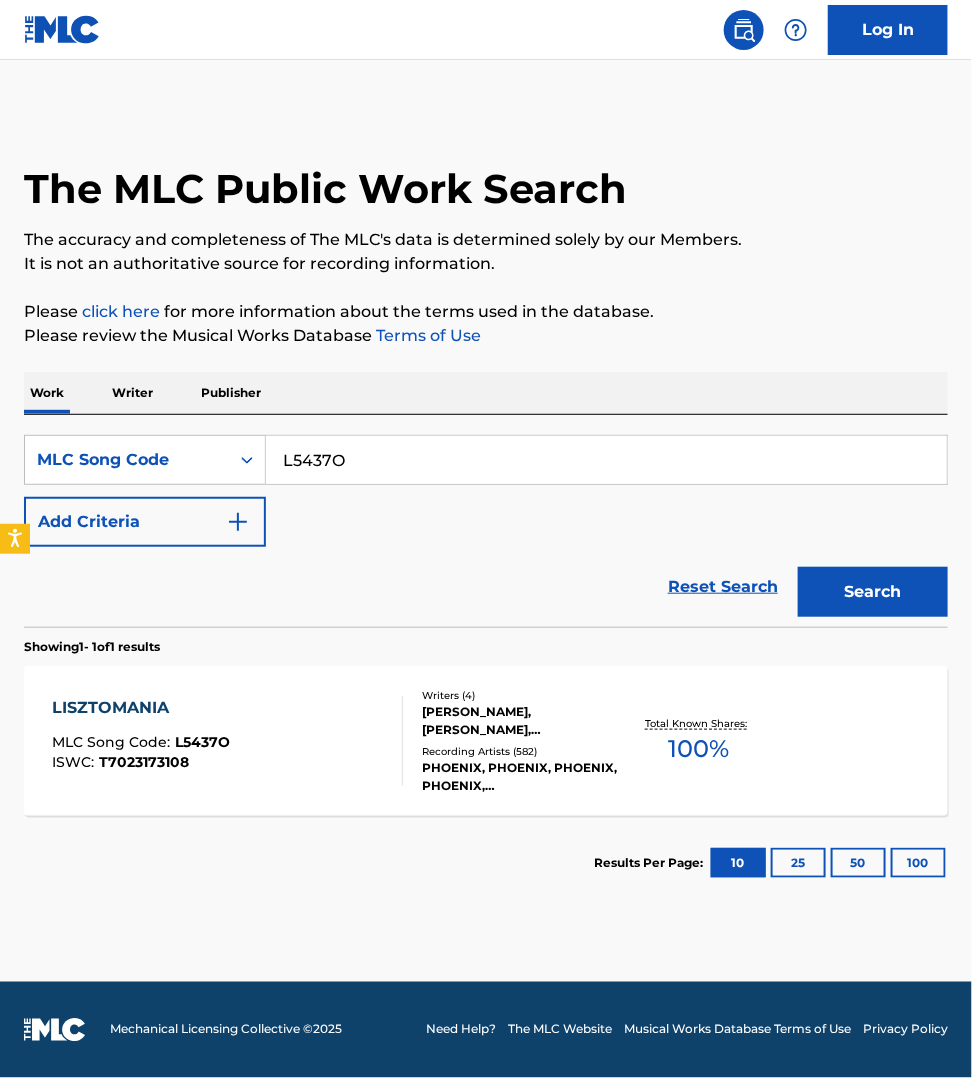 click on "L5437O" at bounding box center (606, 460) 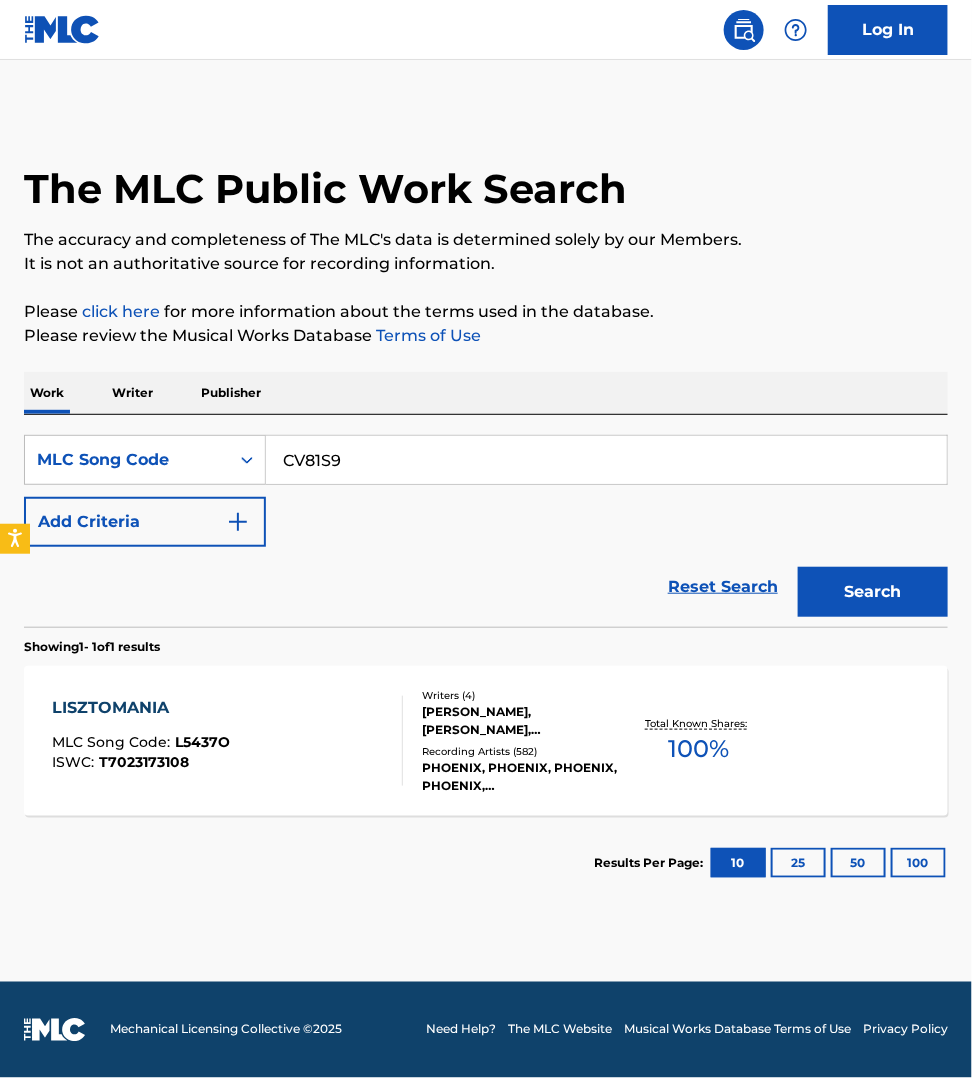 type on "CV81S9" 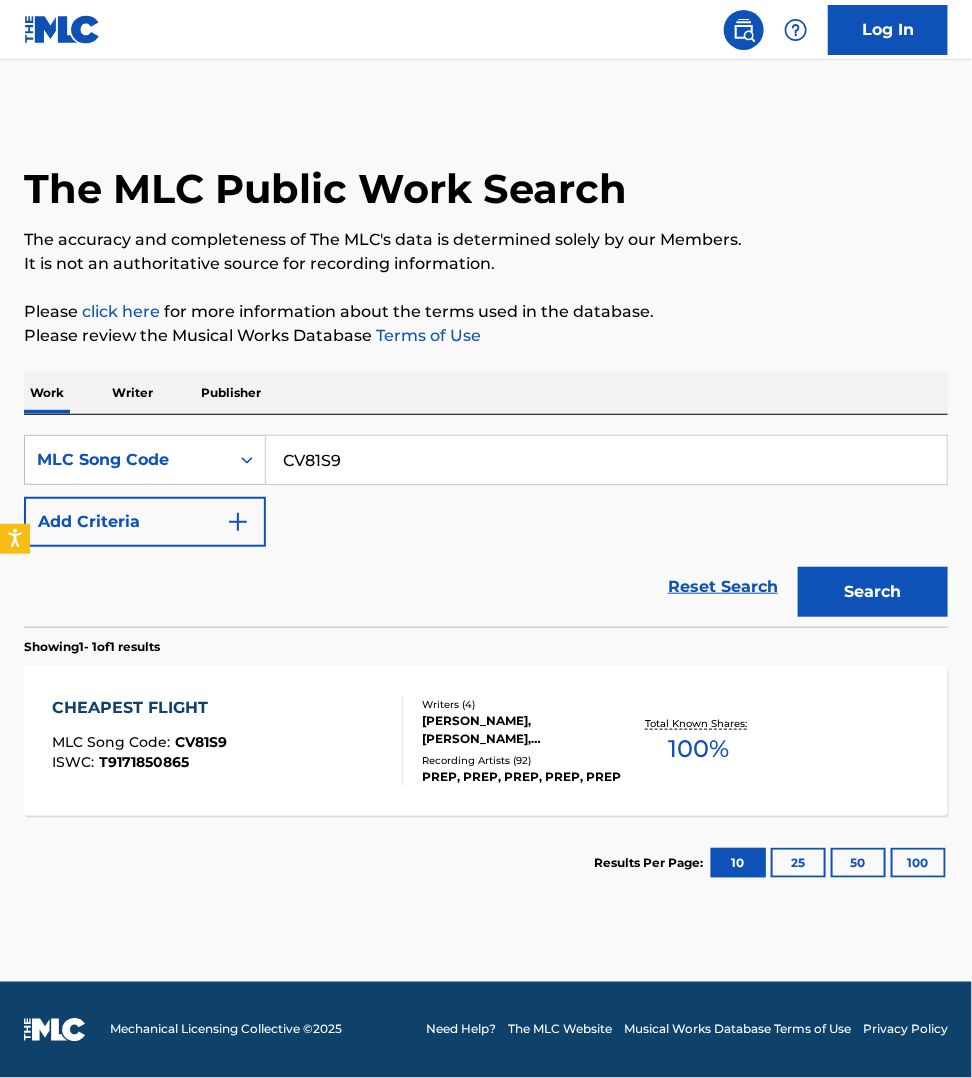 click on "CHEAPEST FLIGHT MLC Song Code : CV81S9 ISWC : T9171850865" at bounding box center (227, 741) 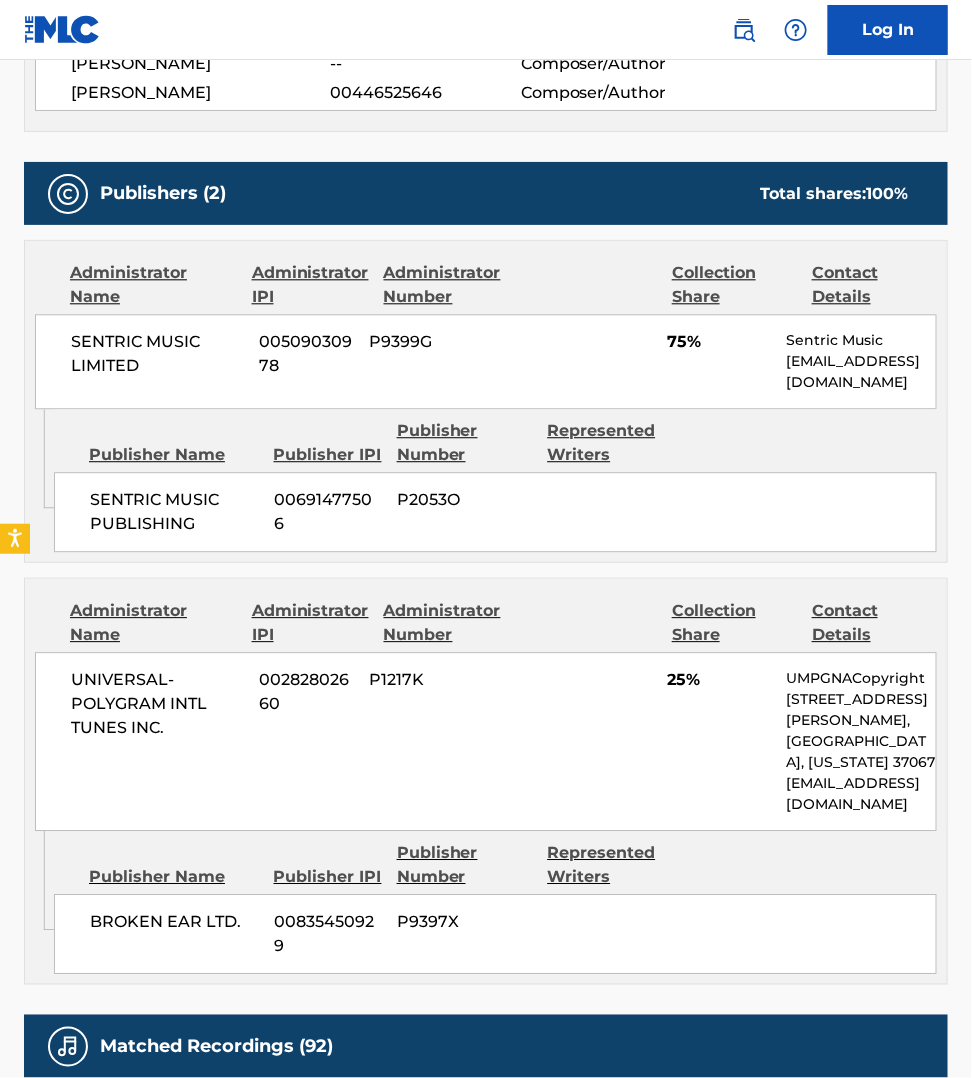 scroll, scrollTop: 1062, scrollLeft: 0, axis: vertical 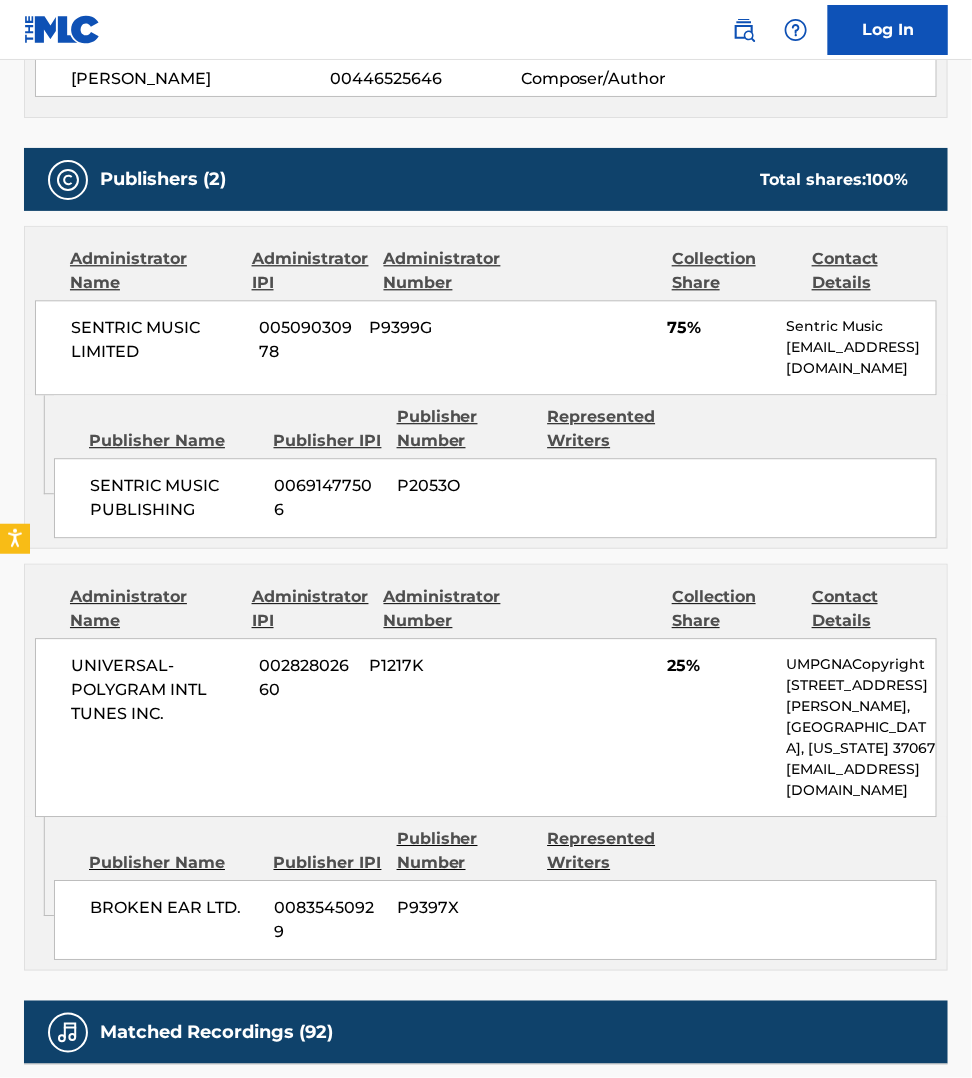 click on "Work Detail   Member Work Identifier -- MLC Song Code CV81S9 ISWC T9171850865 Duration --:-- Language -- Alternative Titles Alternative Title Alternative Title Type Language CHEAPEST FLIGHT Alternative Title -- CHEAPEST FLIGHT - ALUNAGEORGE REMIX Alternative Title -- Writers   (4) Writer Name Writer IPI Writer Role GUILLAUME EMILE JAMBEL -- Composer/Author LLYWELYN AP MYRDDIN -- Composer/Author DANIEL NICHOLA RADCLYFFE -- Composer/Author THOMAS RICHARD HAVELOCK 00446525646 Composer/Author Publishers   (2) Total shares:  100 % Administrator Name Administrator IPI Administrator Number Collection Share Contact Details SENTRIC MUSIC LIMITED 00509030978 P9399G 75% Sentric Music society@sentricmusic.com Admin Original Publisher Connecting Line Publisher Name Publisher IPI Publisher Number Represented Writers SENTRIC MUSIC PUBLISHING 00691477506 P2053O Administrator Name Administrator IPI Administrator Number Collection Share Contact Details UNIVERSAL-POLYGRAM INTL TUNES INC. 00282802660 P1217K 25% UMPGNACopyright %" at bounding box center [486, 516] 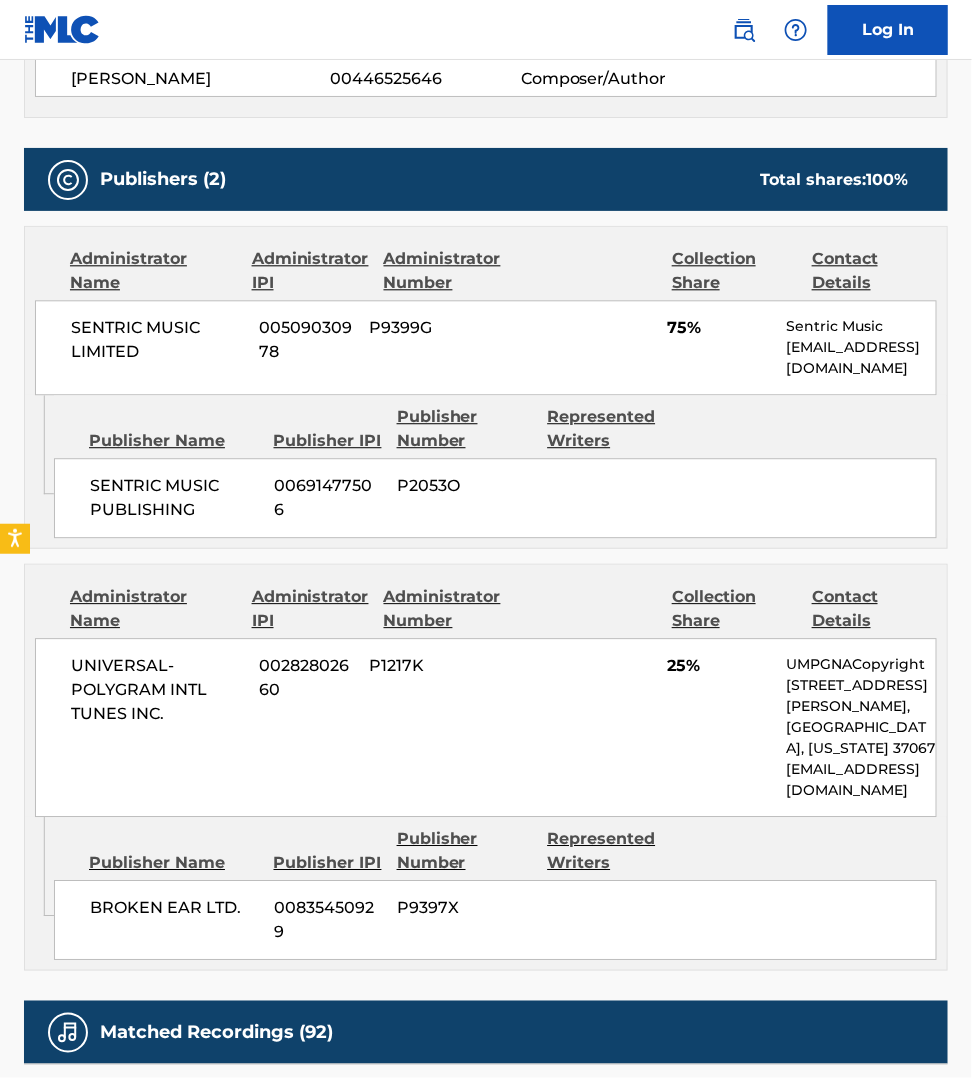 scroll, scrollTop: 0, scrollLeft: 0, axis: both 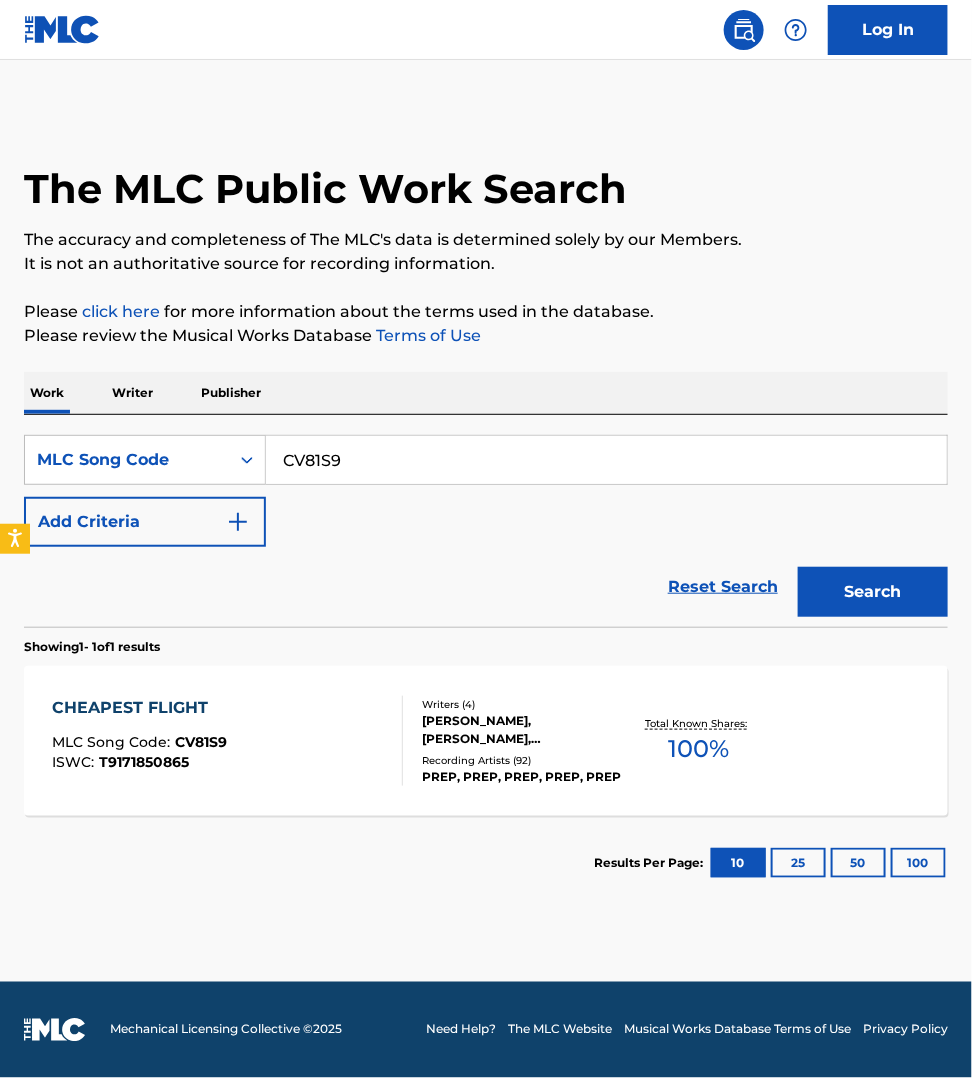 click on "CV81S9" at bounding box center (606, 460) 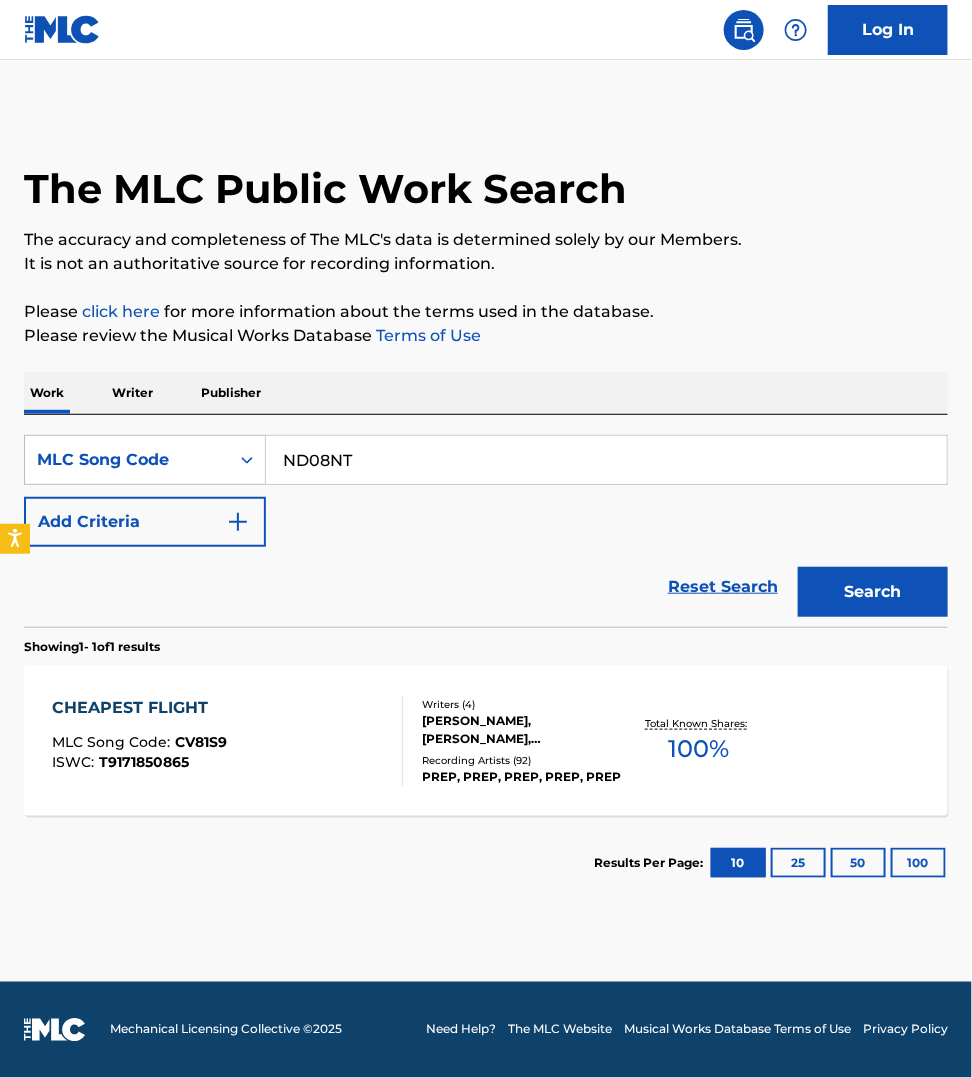 type on "ND08NT" 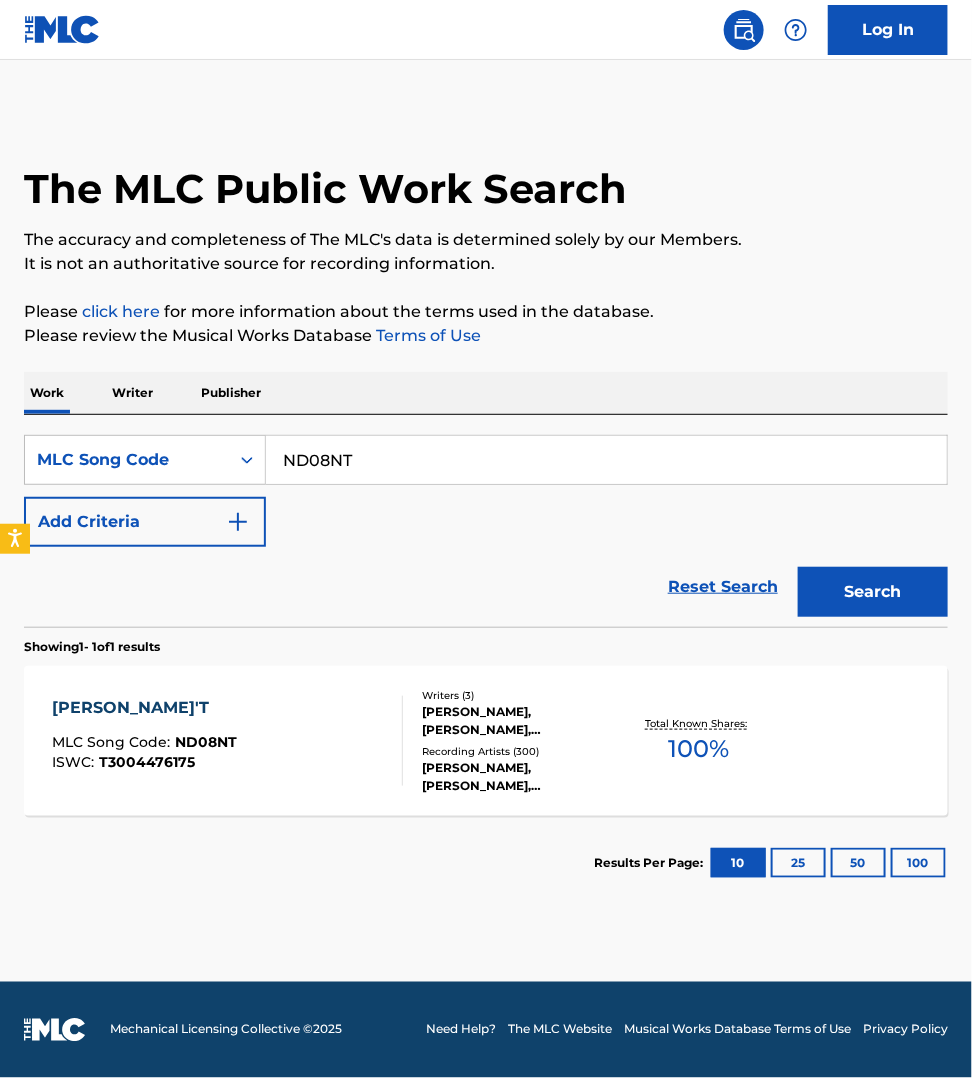 click on "NATALIE DON'T MLC Song Code : ND08NT ISWC : T3004476175" at bounding box center [227, 741] 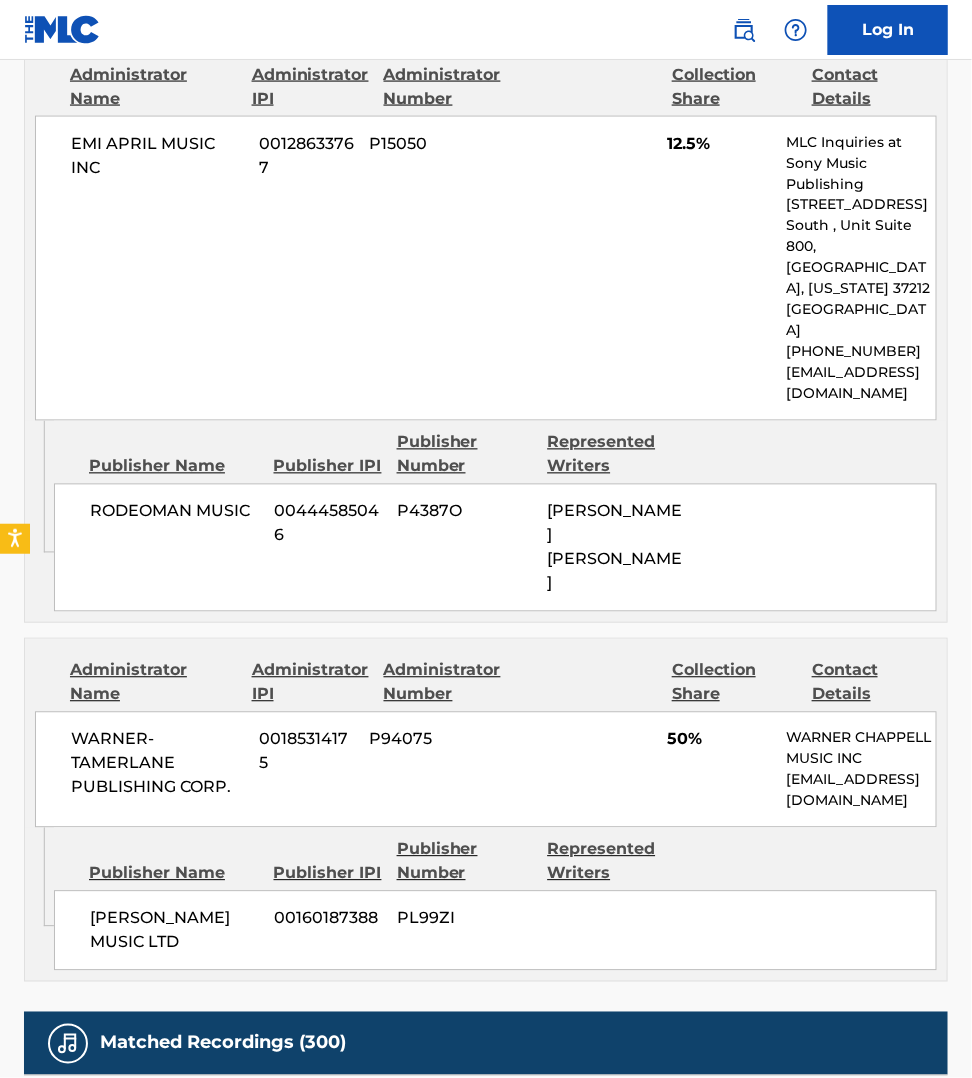 scroll, scrollTop: 2718, scrollLeft: 0, axis: vertical 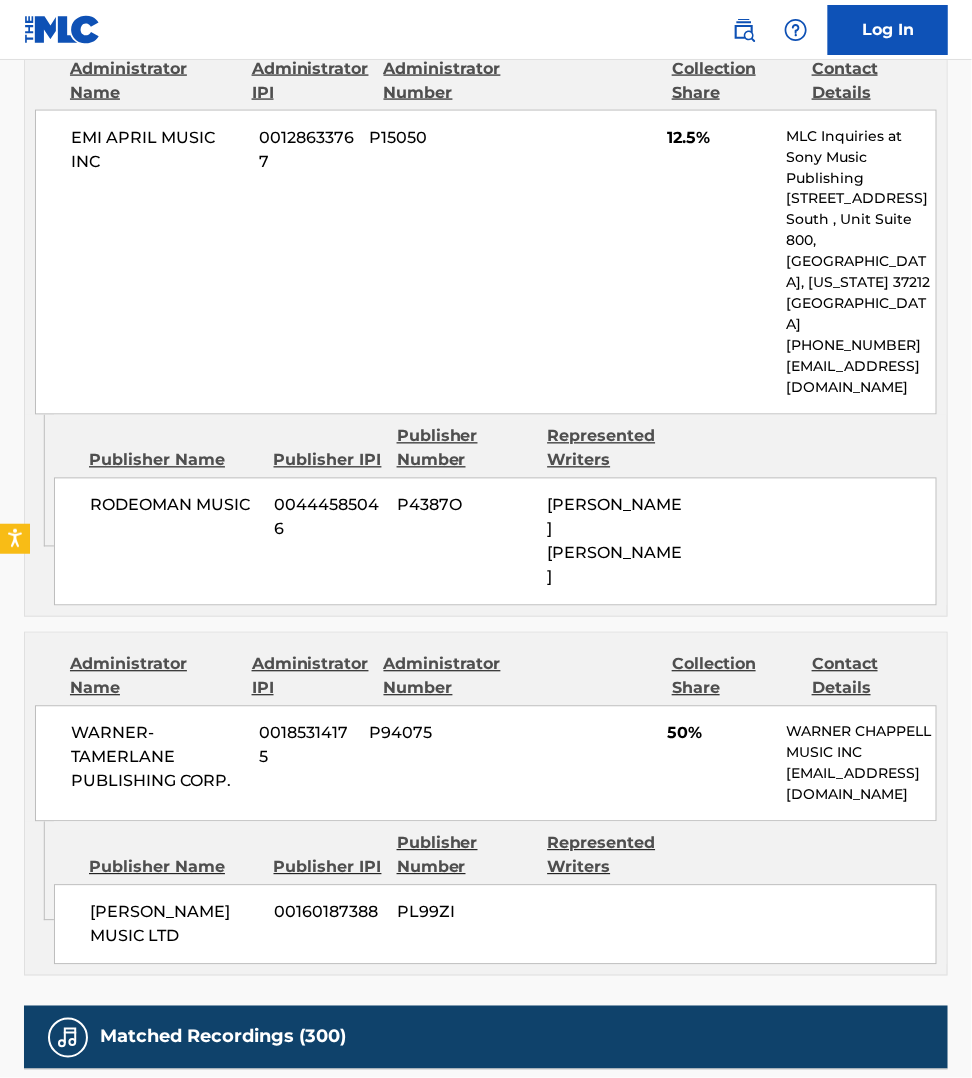 click on "< Back to public search results Copy work link NATALIE DON'T     Work Detail   Member Work Identifier -- MLC Song Code ND08NT ISWC T3004476175 Duration 03:30 Language -- Alternative Titles Alternative Title Alternative Title Type Language NATALIE DON'T (ACOUSTIC) Alternative Title -- NATALIE DON'T (PS1 REMIX) Alternative Title -- NATALIE DON'T (PUNCTUAL REMIX) Alternative Title -- Writers   (3) Writer Name Writer IPI Writer Role JOHN ANDREW BLANDA 00367831725 Composer/Author RACHEL KEEN -- Composer/Author JOHN GRAHAM HILL 00443873831 Composer/Author Publishers   (5) Total shares:  100 % Publisher Name Publisher IPI Publisher Number Represented Writers Collection Share Contact Details SONY/ATV TUNES LLC 00338164558 P8301C JOHN ANDREW BLANDA 12.5% MLC Inquiries at Sony Music Publishing 1005 17th Ave. South , Unit Suite 800,  Nashville, Tennessee 37212 United States +1-615-7268300 info@sonymusicpub.com Publisher Name Publisher IPI Publisher Number Represented Writers Collection Share Contact Details 00128633767" at bounding box center (486, -398) 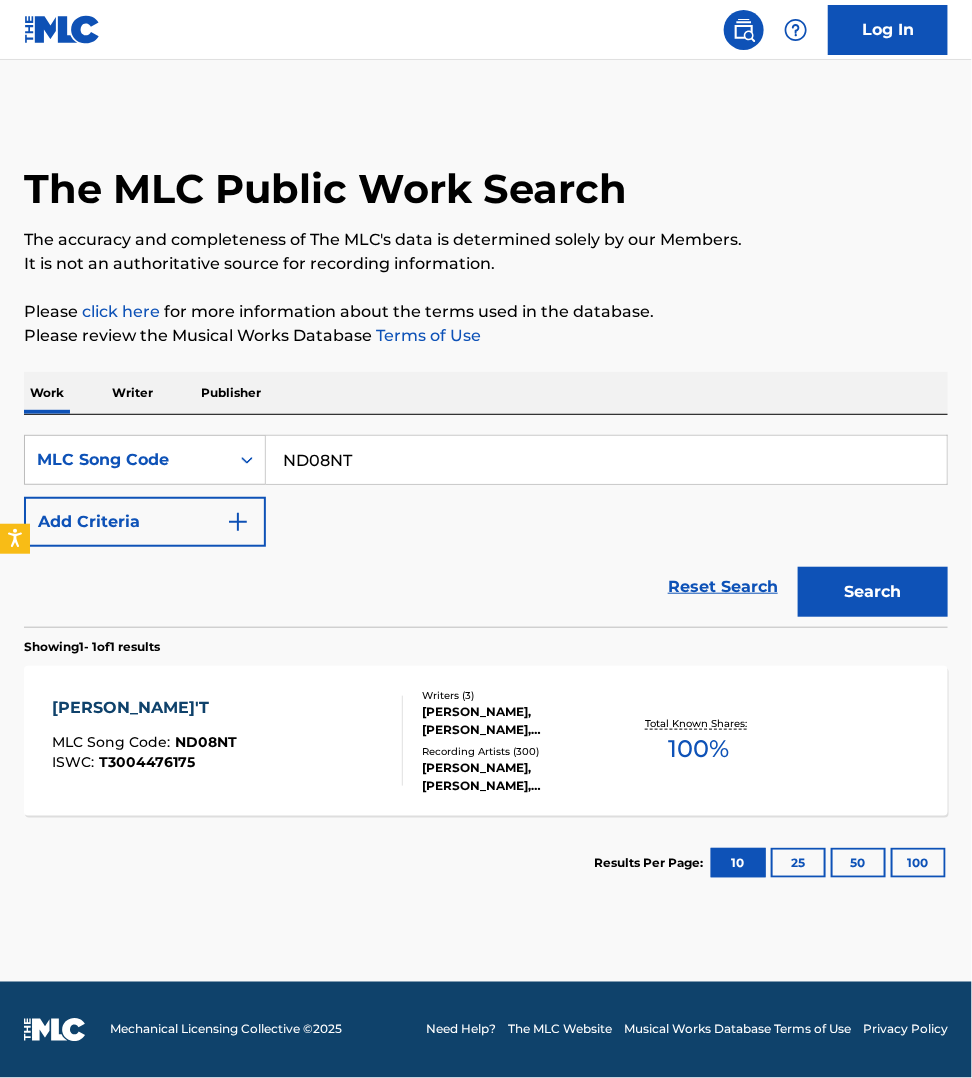 scroll, scrollTop: 0, scrollLeft: 0, axis: both 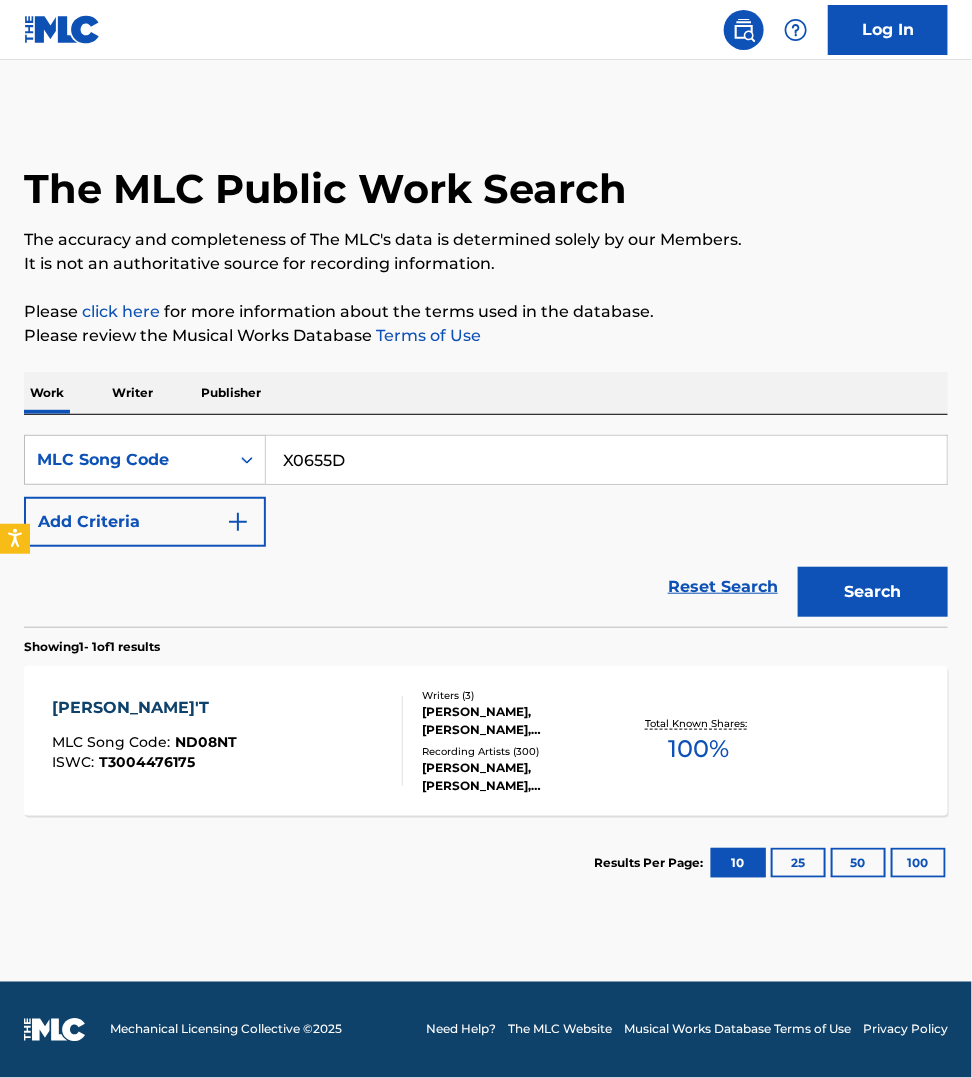 type on "X0655D" 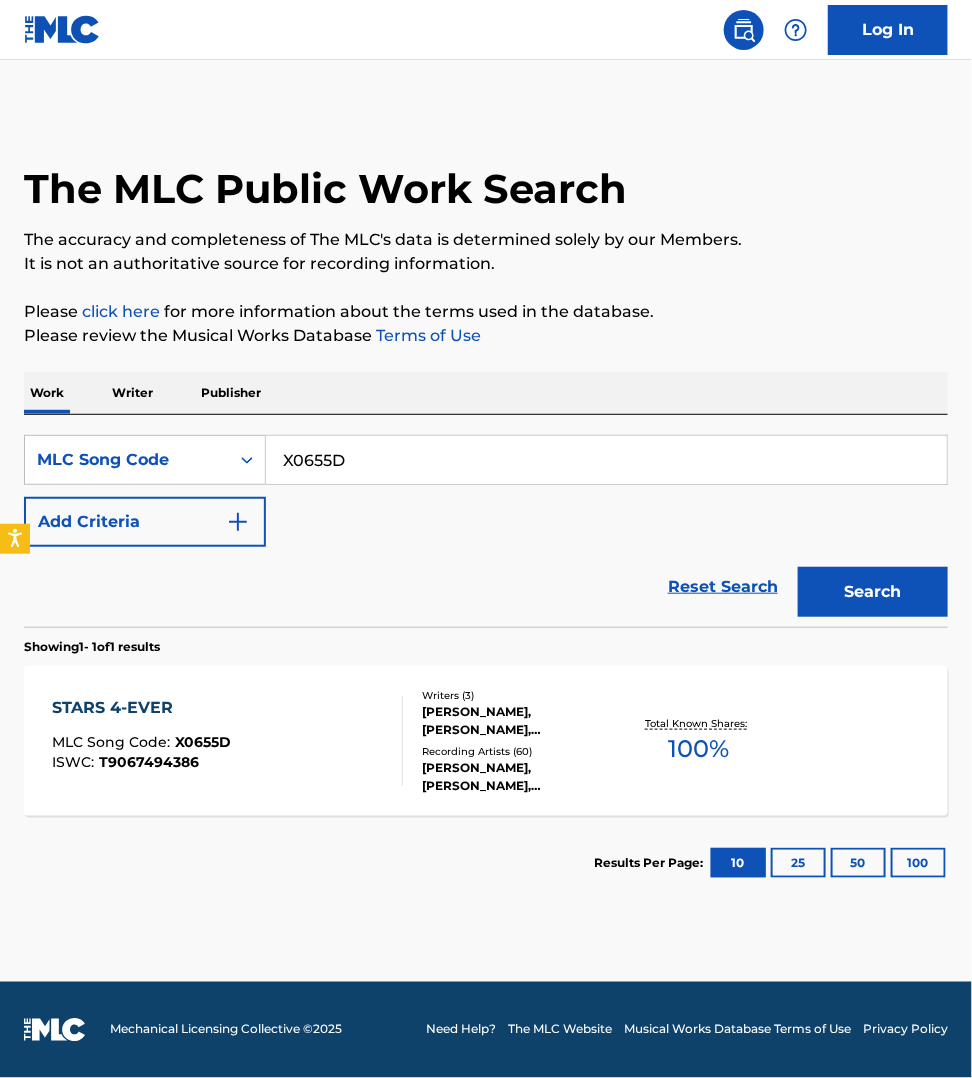 click on "STARS 4-EVER MLC Song Code : X0655D ISWC : T9067494386" at bounding box center [227, 741] 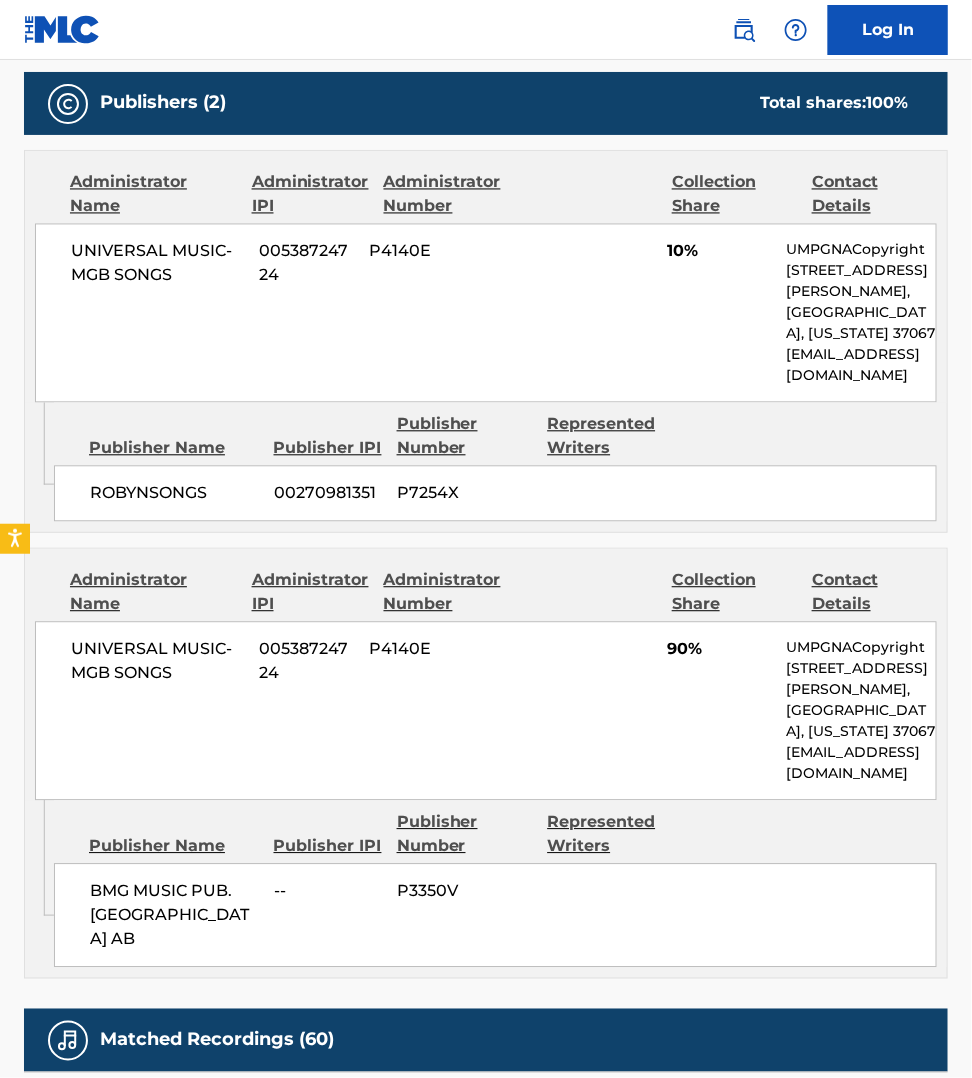 scroll, scrollTop: 968, scrollLeft: 0, axis: vertical 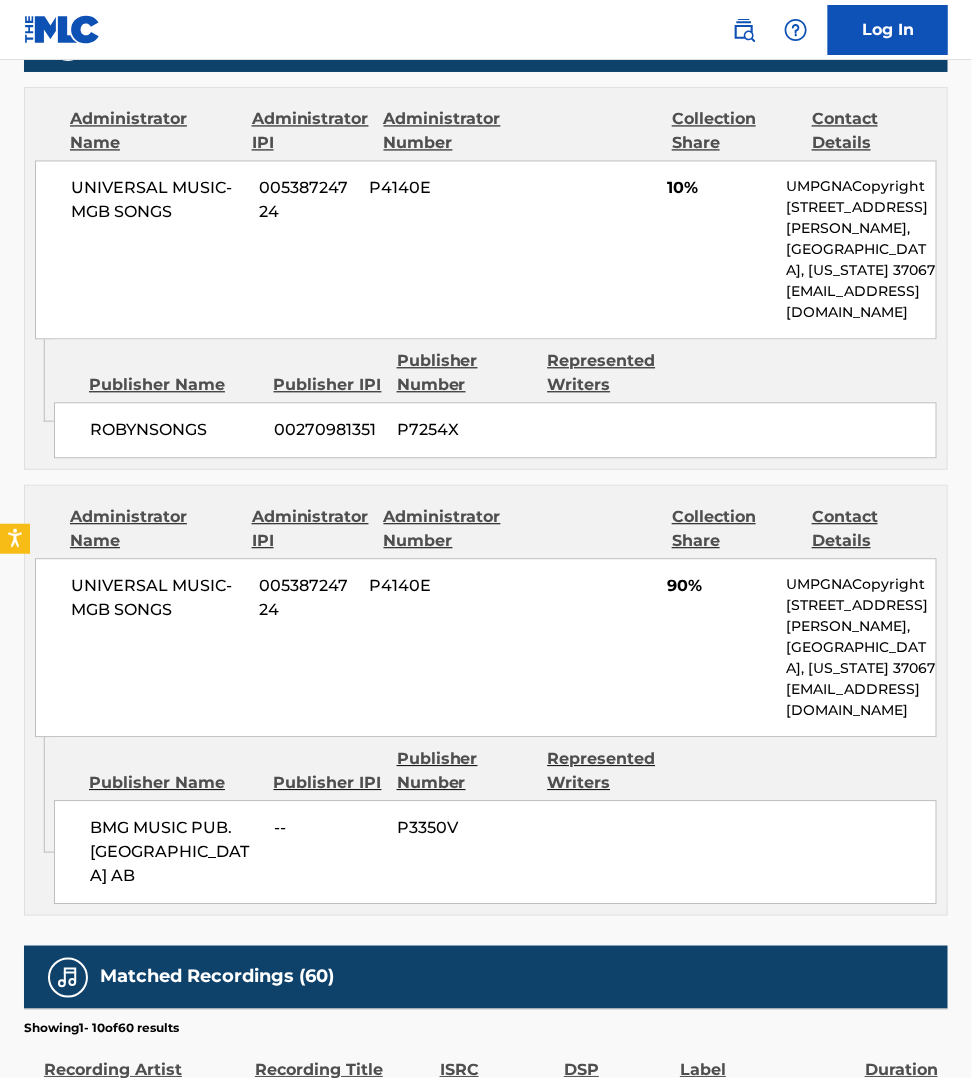 click on "< Back to public search results Copy work link STARS 4-EVER     Work Detail   Member Work Identifier -- MLC Song Code X0655D ISWC T9067494386 Duration --:-- Language -- Alternative Titles No Alternative Titles Writers   (3) Writer Name Writer IPI Writer Role JOAKIM FRANS AHLUND 00244384173 Composer ROBIN MIRIAM CARLSSON 00258547041 Composer KLAS FRANS AHLUND 00241967356 Composer Publishers   (2) Total shares:  100 % Administrator Name Administrator IPI Administrator Number Collection Share Contact Details UNIVERSAL MUSIC-MGB SONGS 00538724724 P4140E 10% UMPGNACopyright 1550 W. McEwen Drive, Unit 400,  Franklin, Tennessee 37067 NACopyright@umusic.com Admin Original Publisher Connecting Line Publisher Name Publisher IPI Publisher Number Represented Writers ROBYNSONGS 00270981351 P7254X Administrator Name Administrator IPI Administrator Number Collection Share Contact Details UNIVERSAL MUSIC-MGB SONGS 00538724724 P4140E 90% UMPGNACopyright 1550 W. McEwen Drive, Unit 400,  Franklin, Tennessee 37067 Publisher Name" at bounding box center (486, 401) 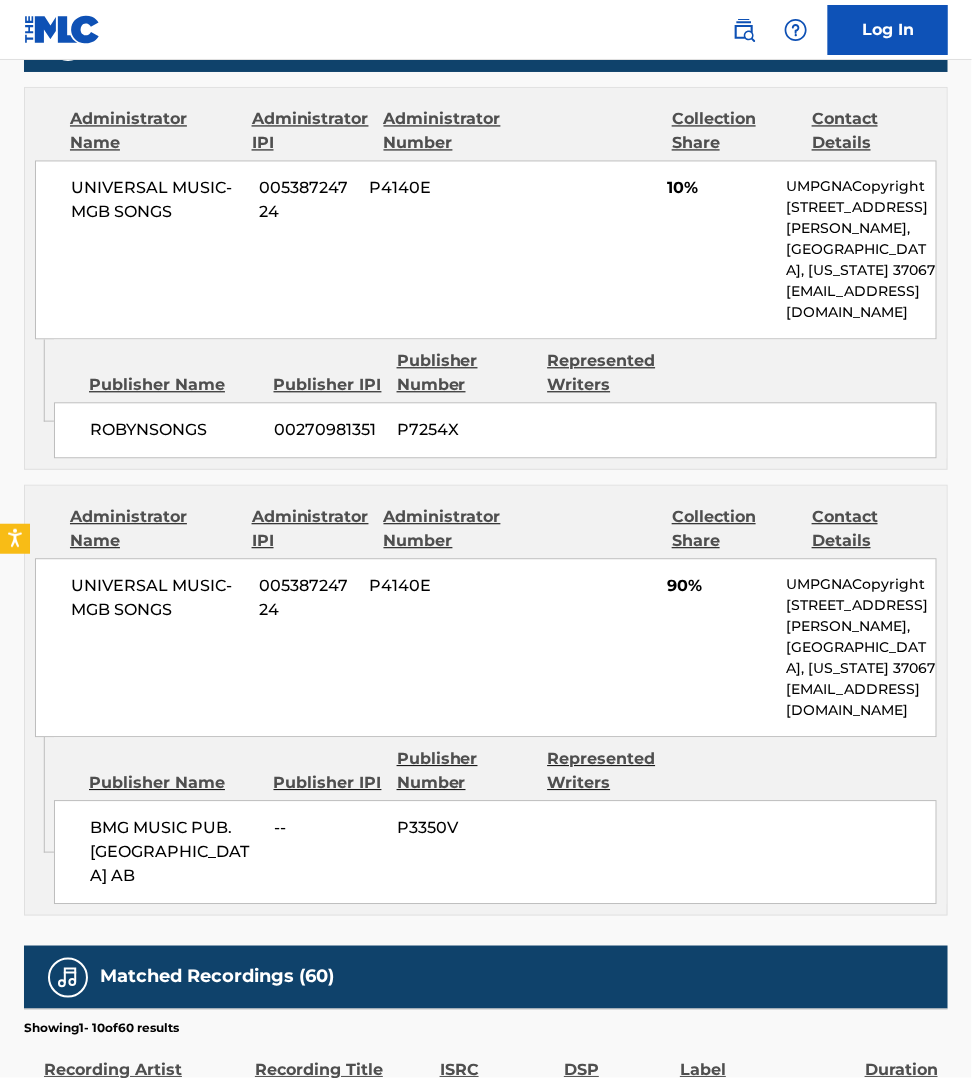 scroll, scrollTop: 0, scrollLeft: 0, axis: both 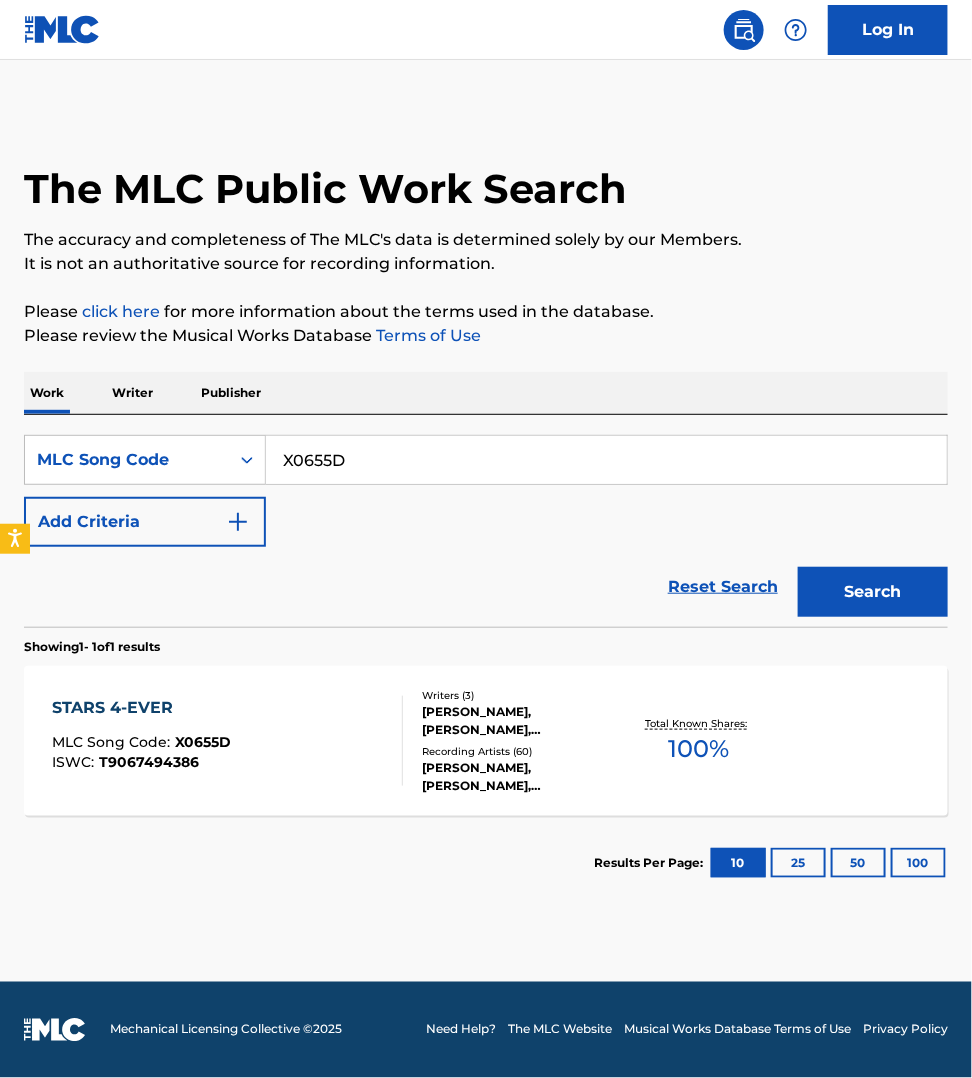 click on "X0655D" at bounding box center (606, 460) 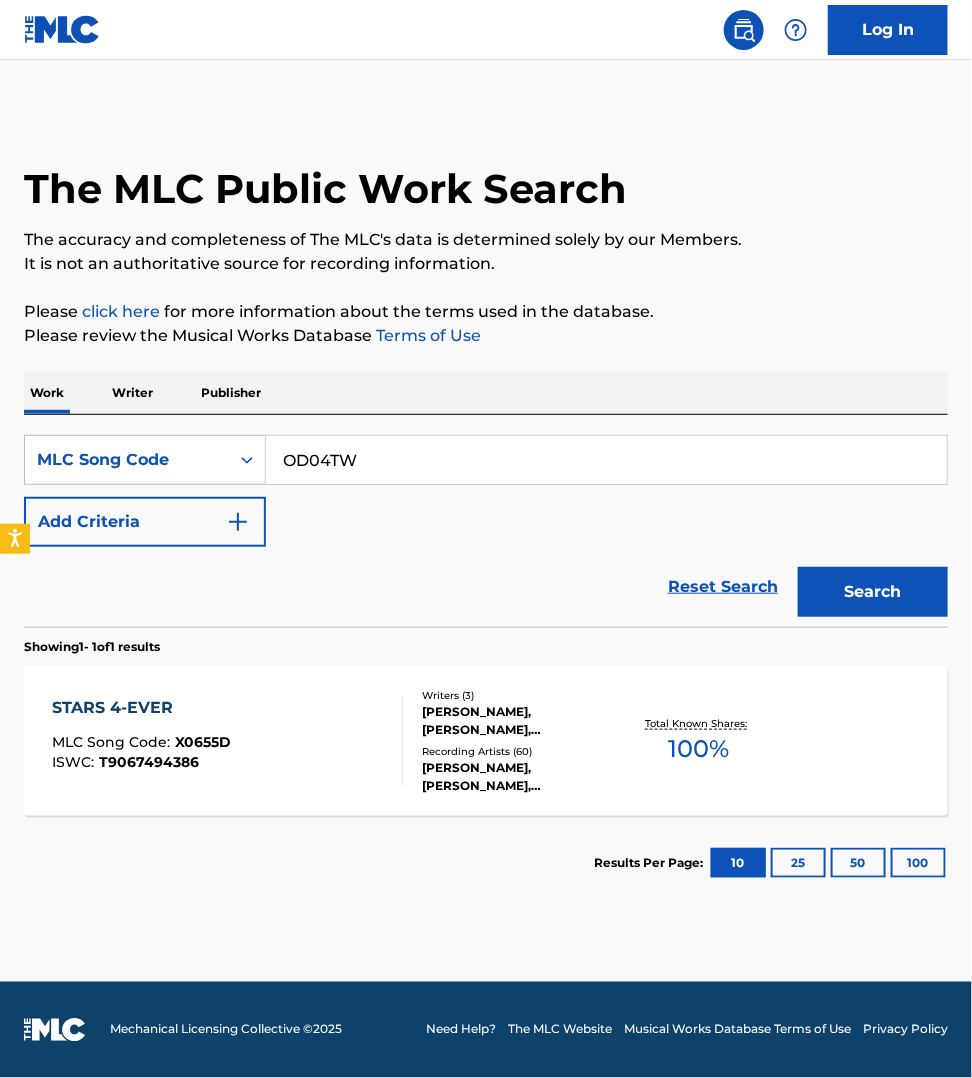 type on "OD04TW" 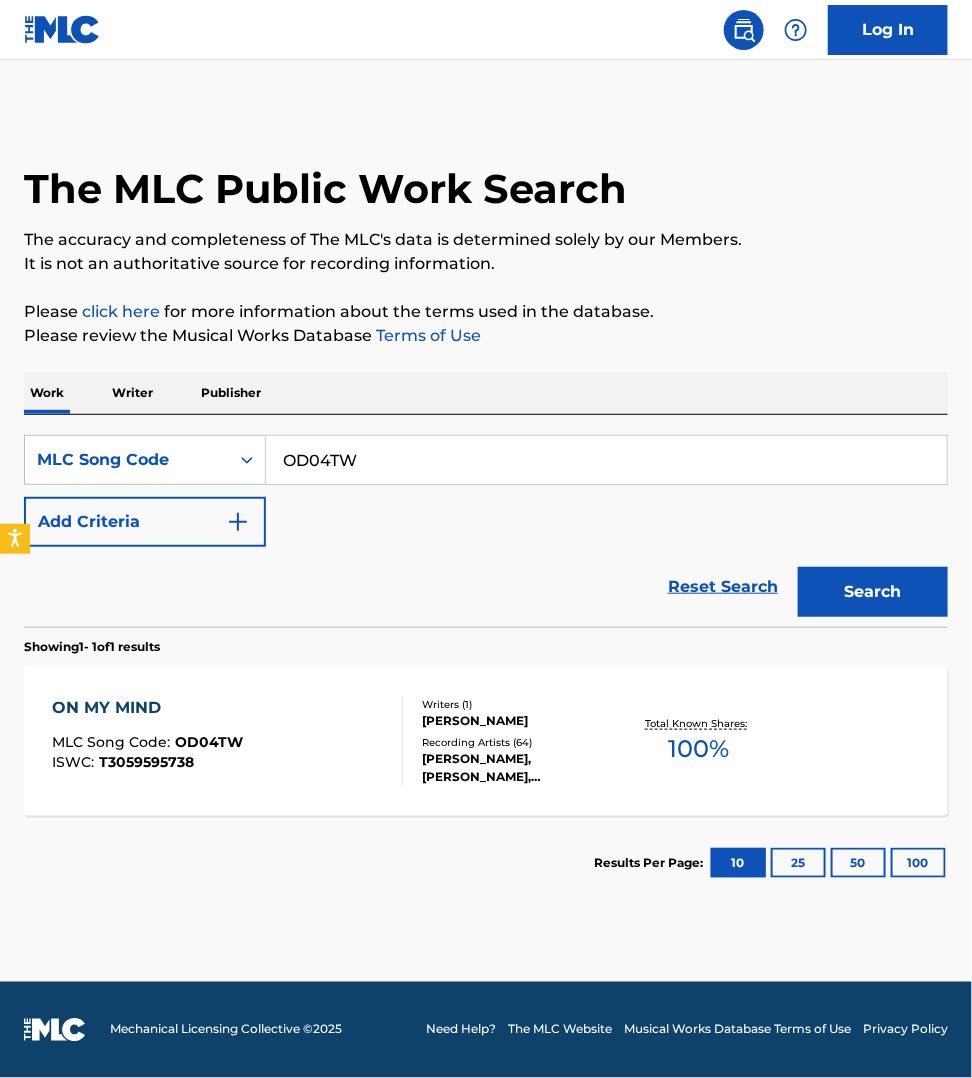 click on "ON MY MIND MLC Song Code : OD04TW ISWC : T3059595738" at bounding box center [227, 741] 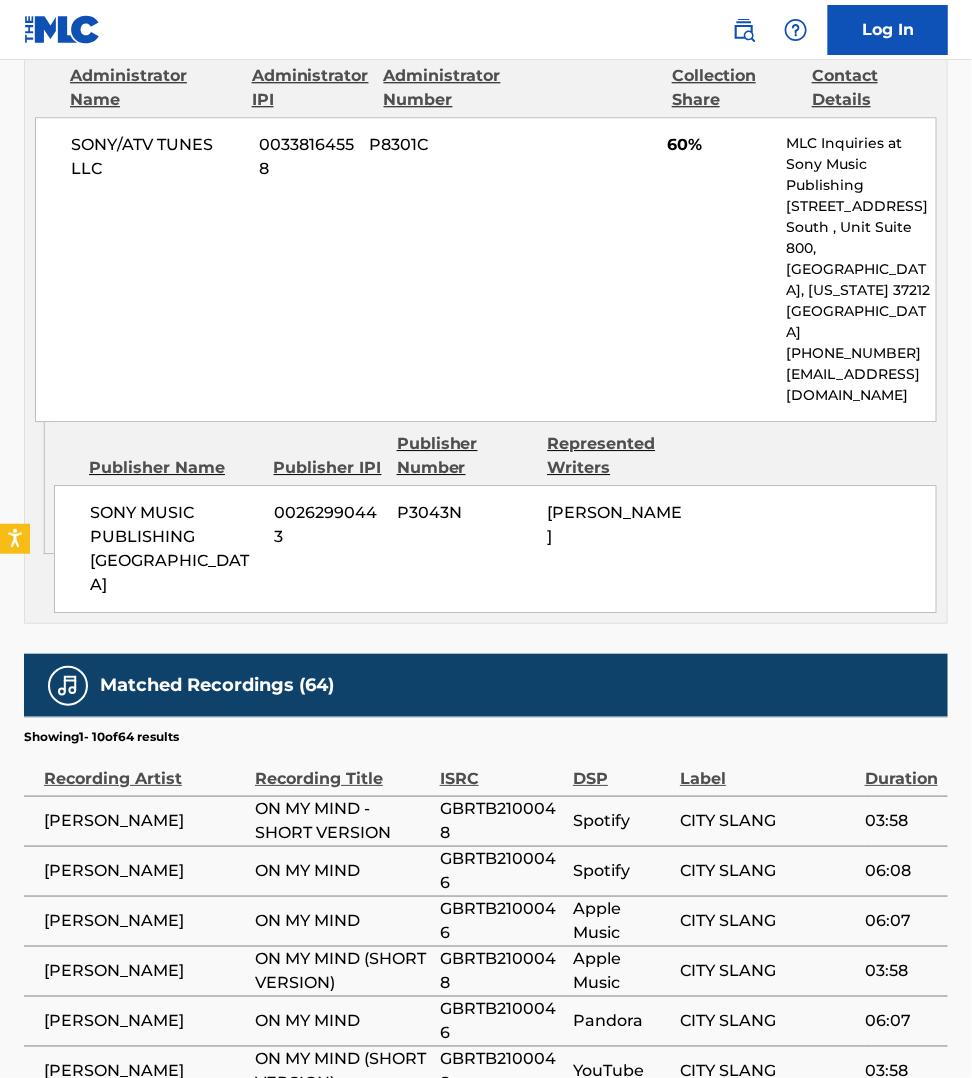 scroll, scrollTop: 1343, scrollLeft: 0, axis: vertical 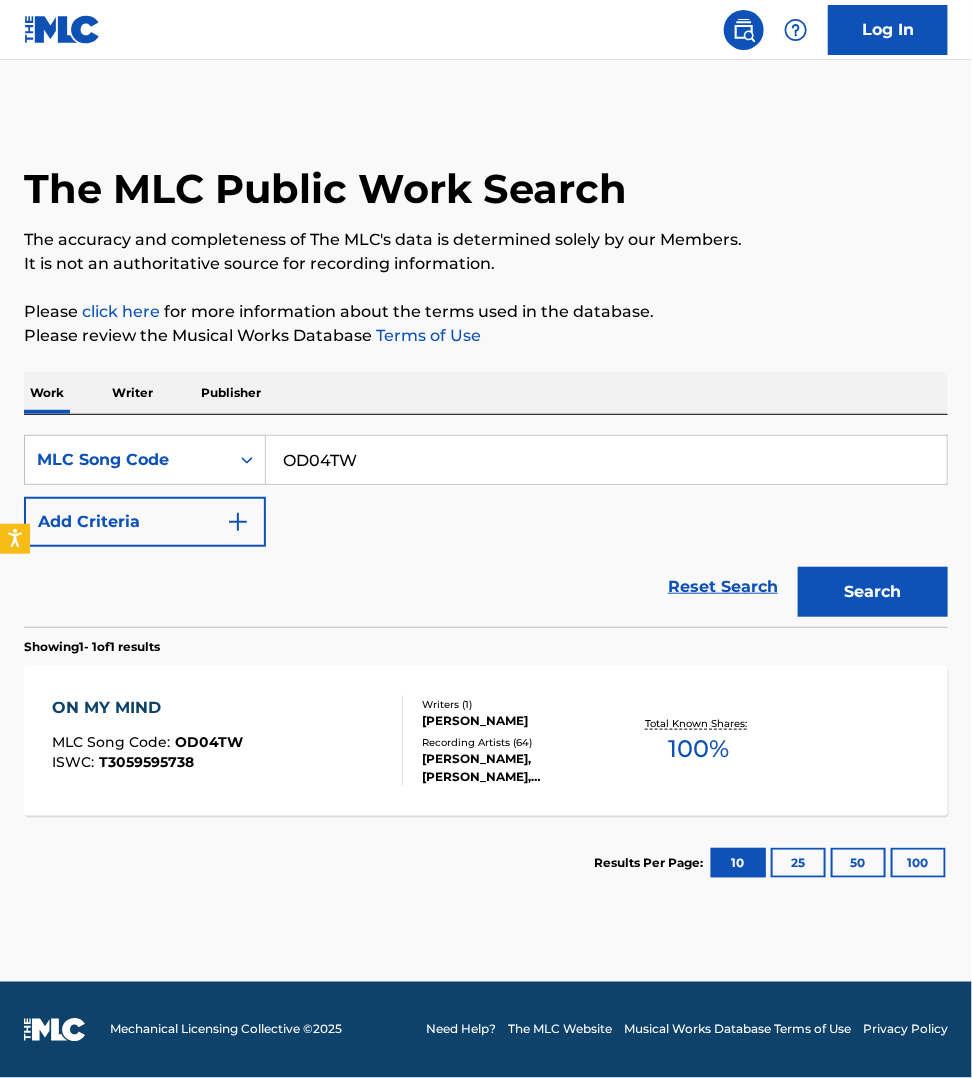 click on "OD04TW" at bounding box center (606, 460) 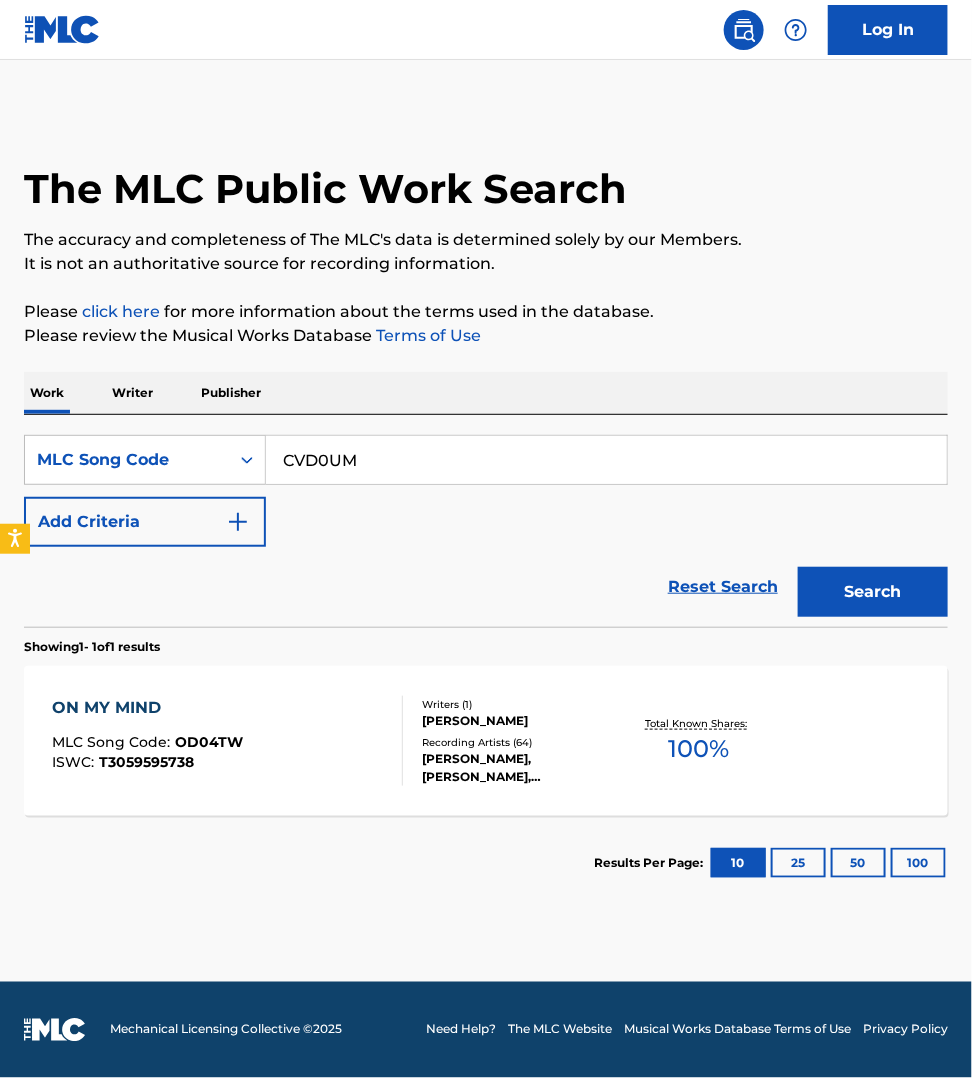 click on "Search" at bounding box center [873, 592] 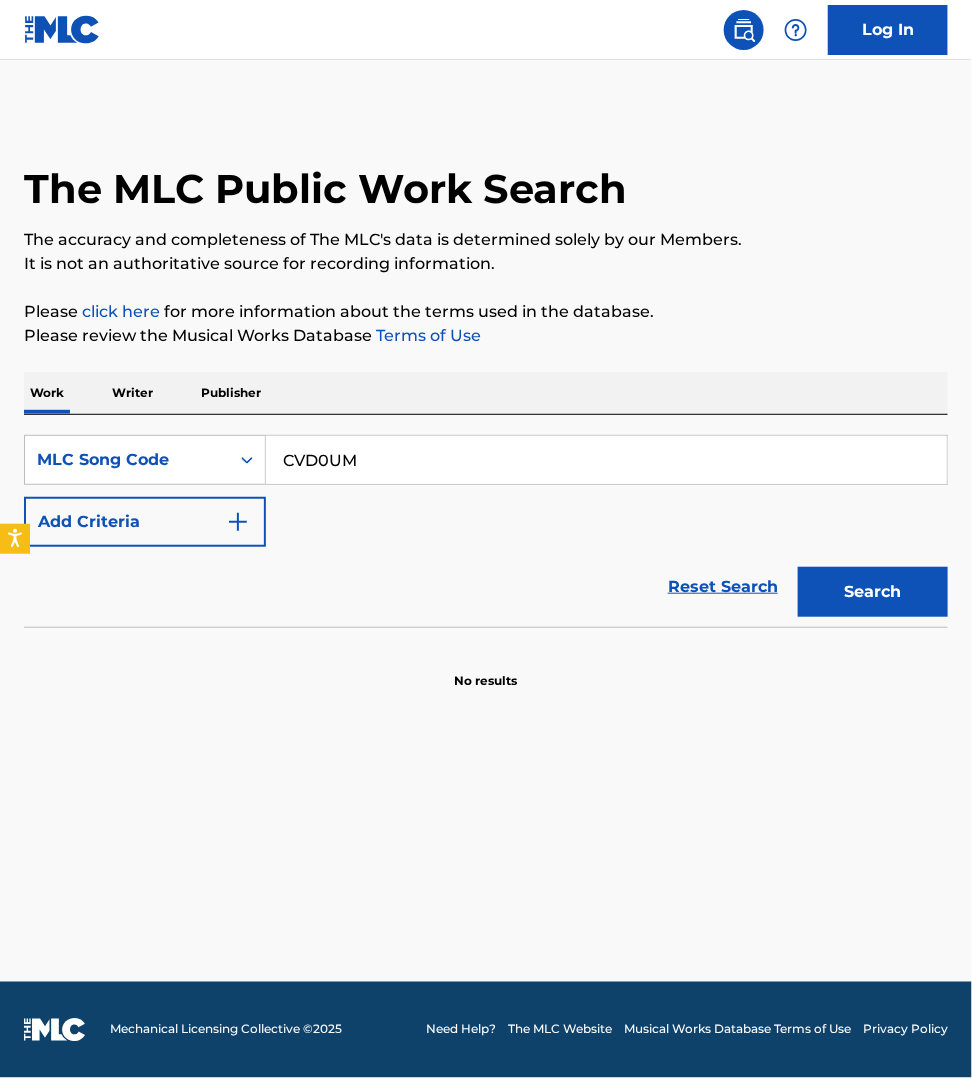 click on "CVD0UM" at bounding box center [606, 460] 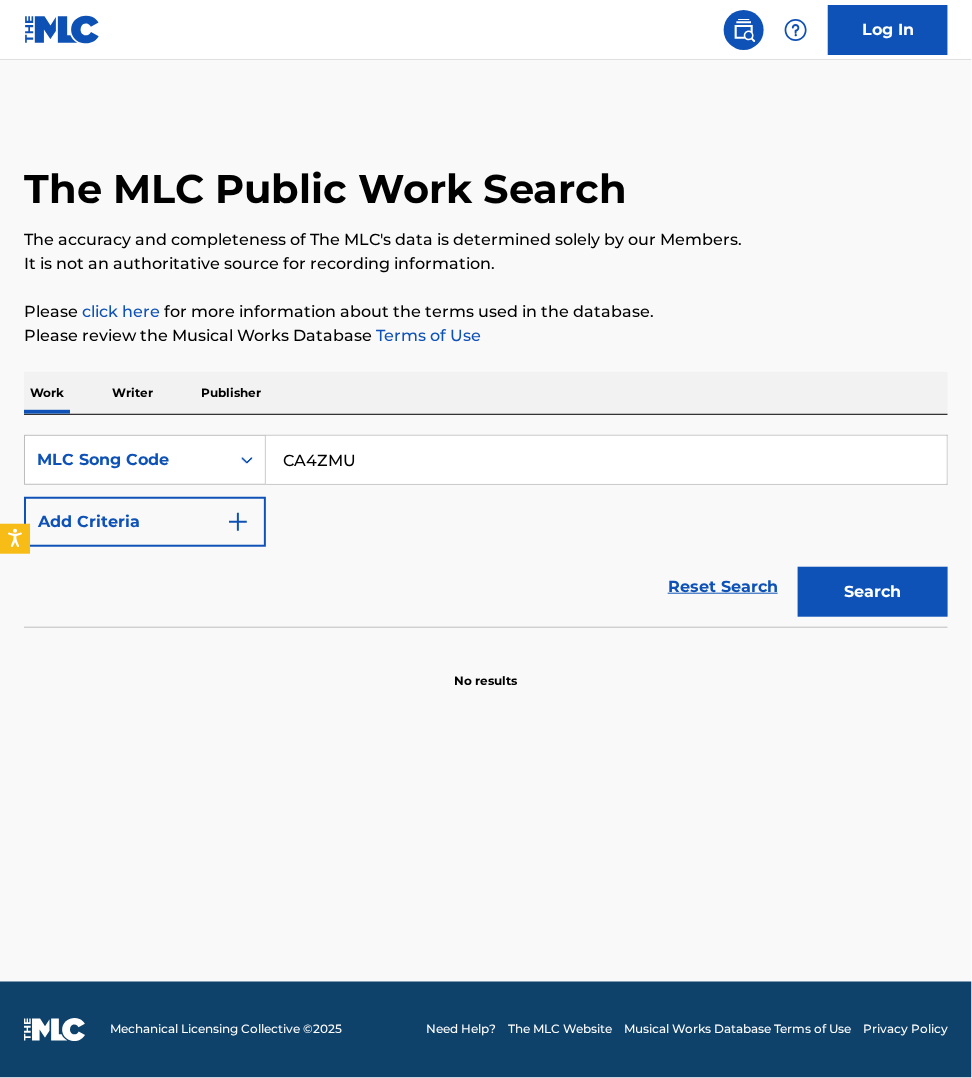 type on "CA4ZMU" 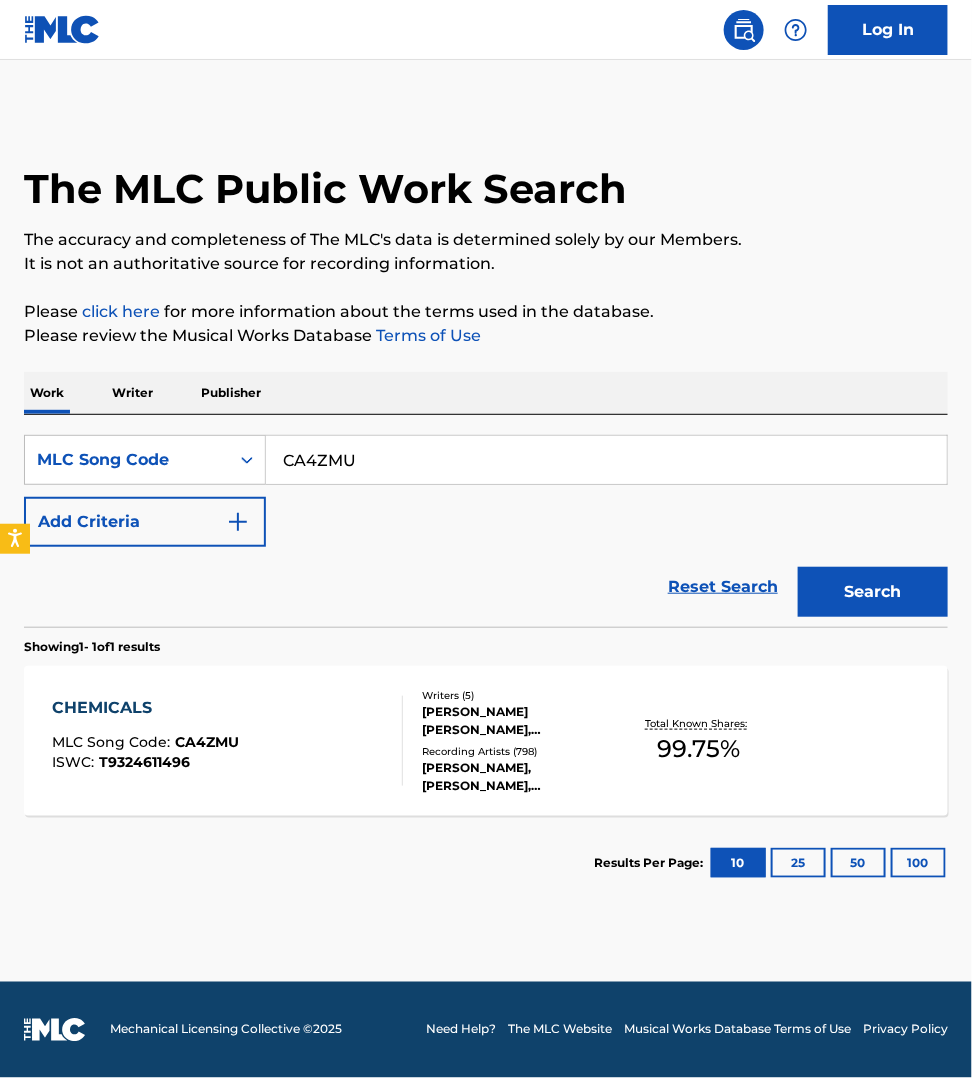 click on "CHEMICALS MLC Song Code : CA4ZMU ISWC : T9324611496" at bounding box center [227, 741] 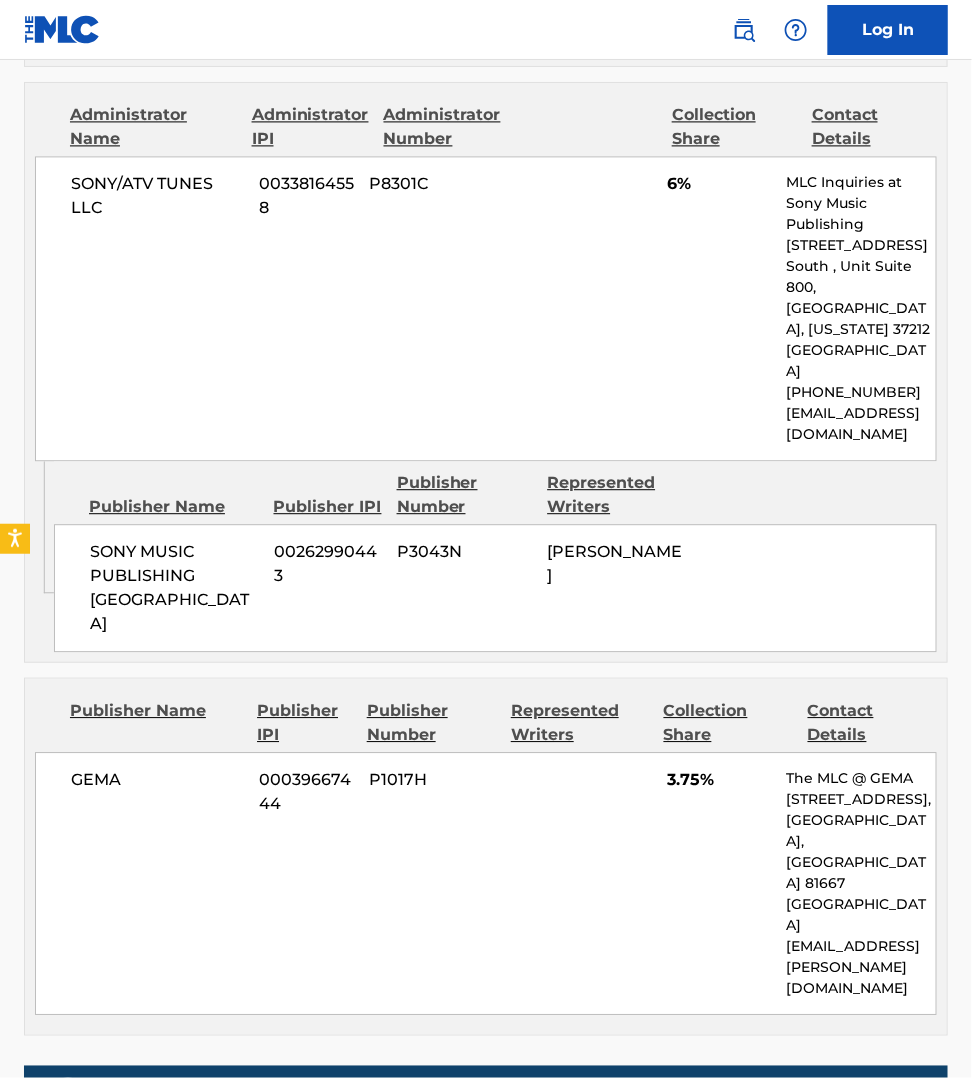 scroll, scrollTop: 5000, scrollLeft: 0, axis: vertical 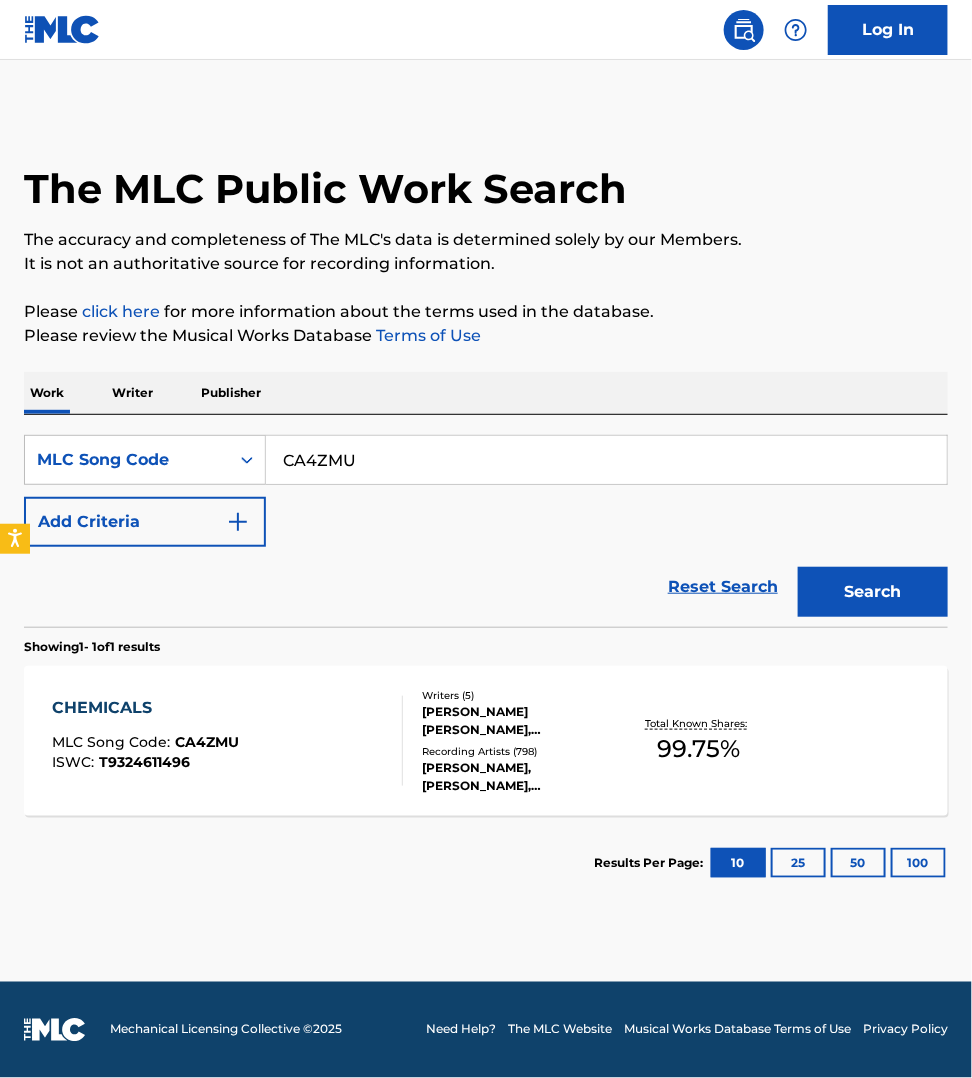 click on "CA4ZMU" at bounding box center [606, 460] 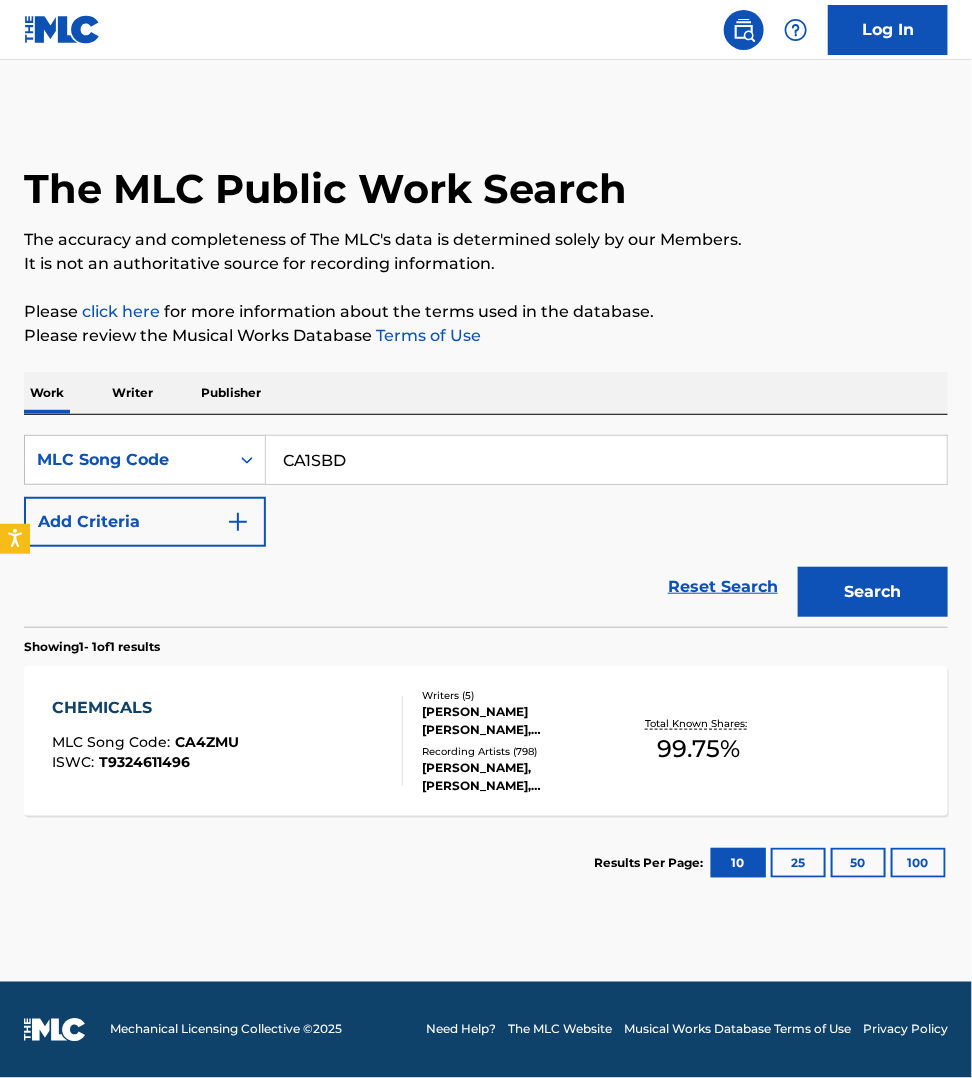 type on "CA1SBD" 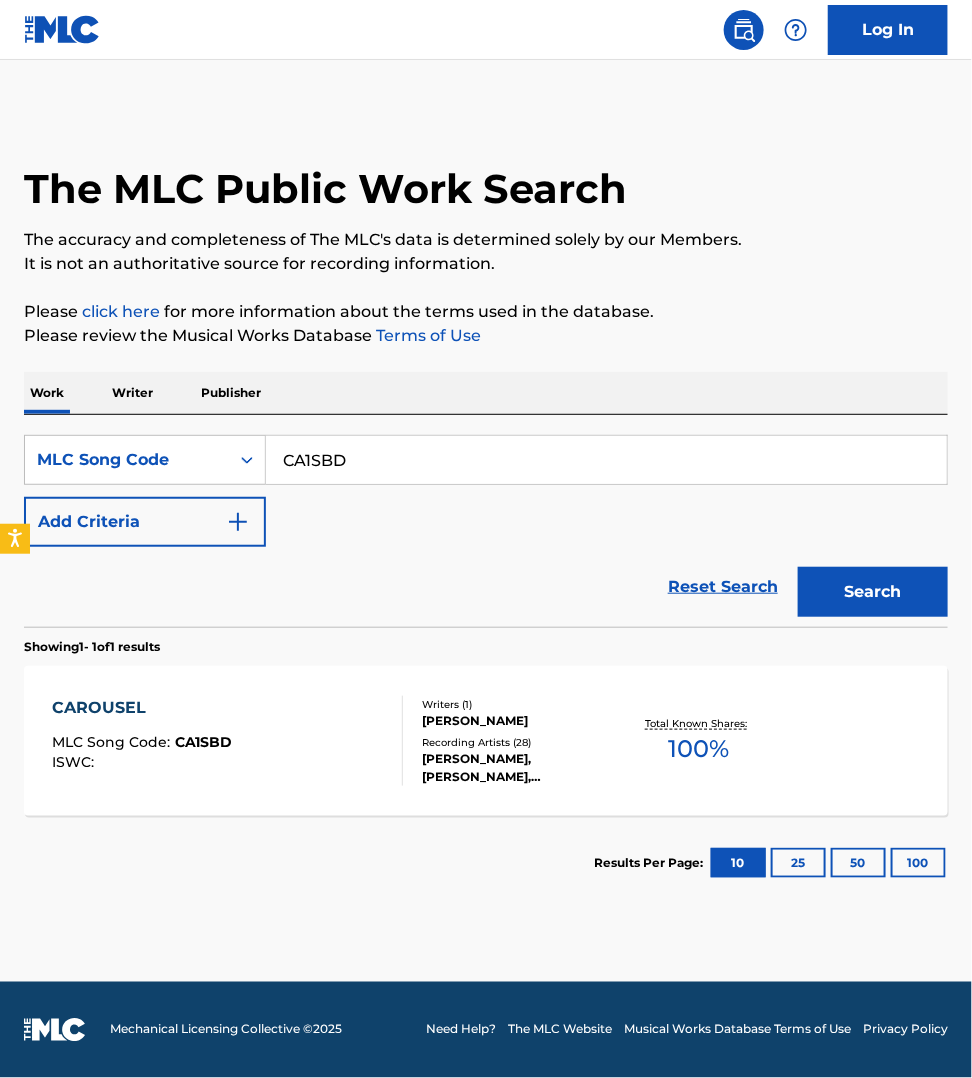 click on "CAROUSEL MLC Song Code : CA1SBD ISWC :" at bounding box center (227, 741) 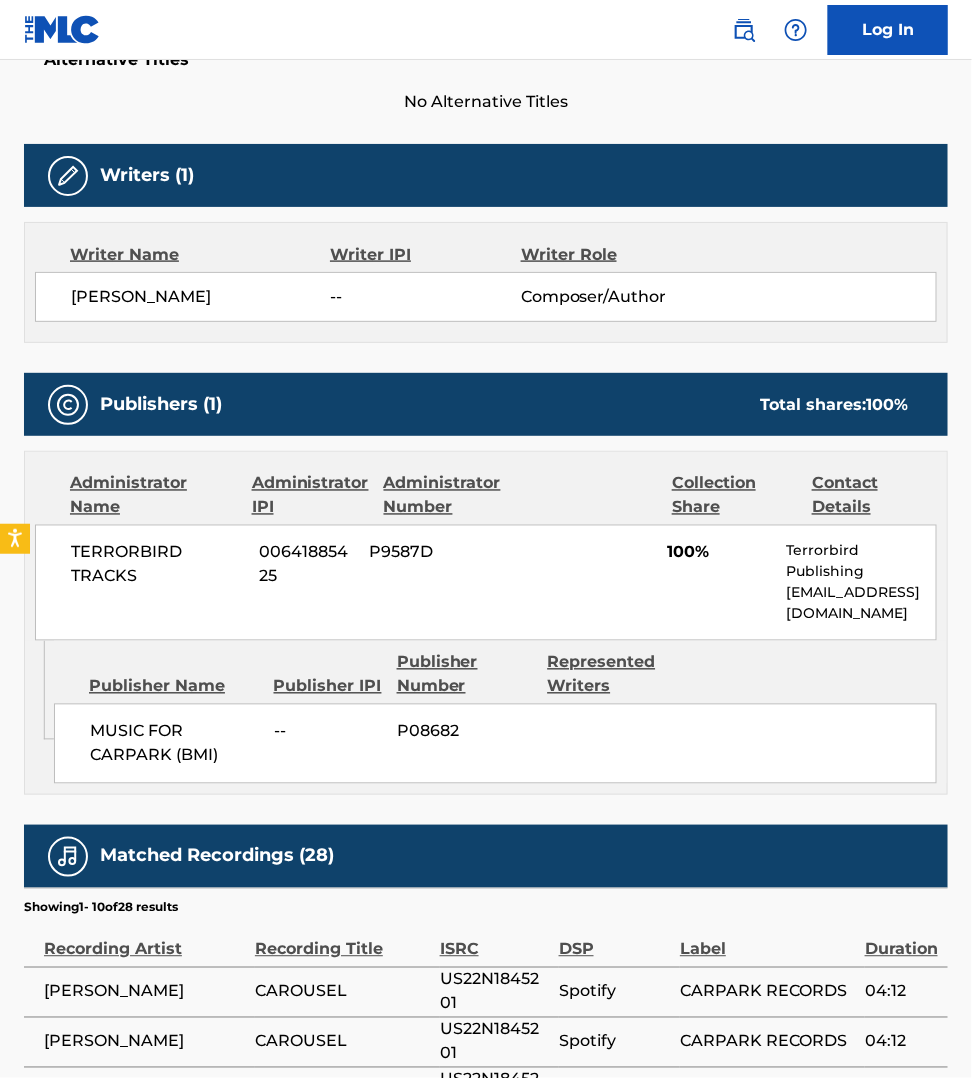 scroll, scrollTop: 562, scrollLeft: 0, axis: vertical 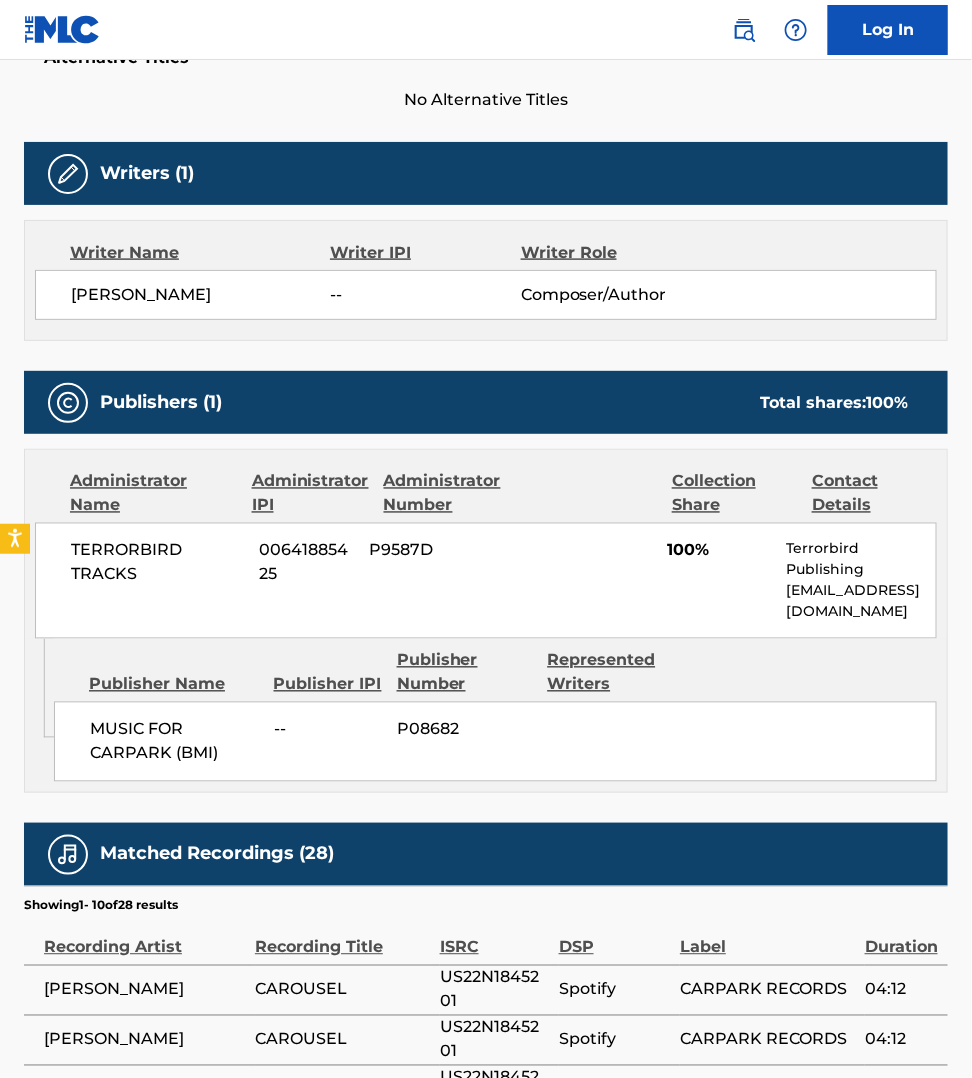 drag, startPoint x: 923, startPoint y: 493, endPoint x: 878, endPoint y: 476, distance: 48.104053 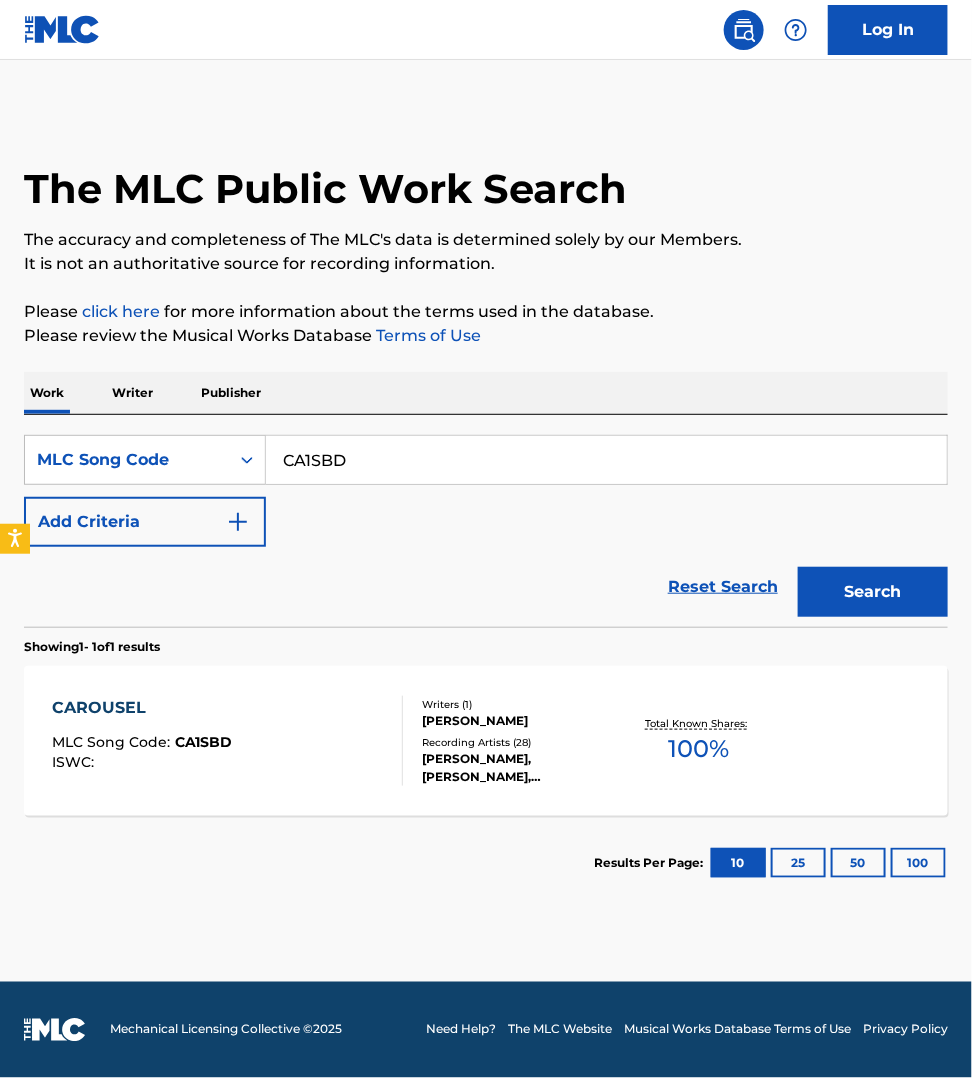 scroll, scrollTop: 0, scrollLeft: 0, axis: both 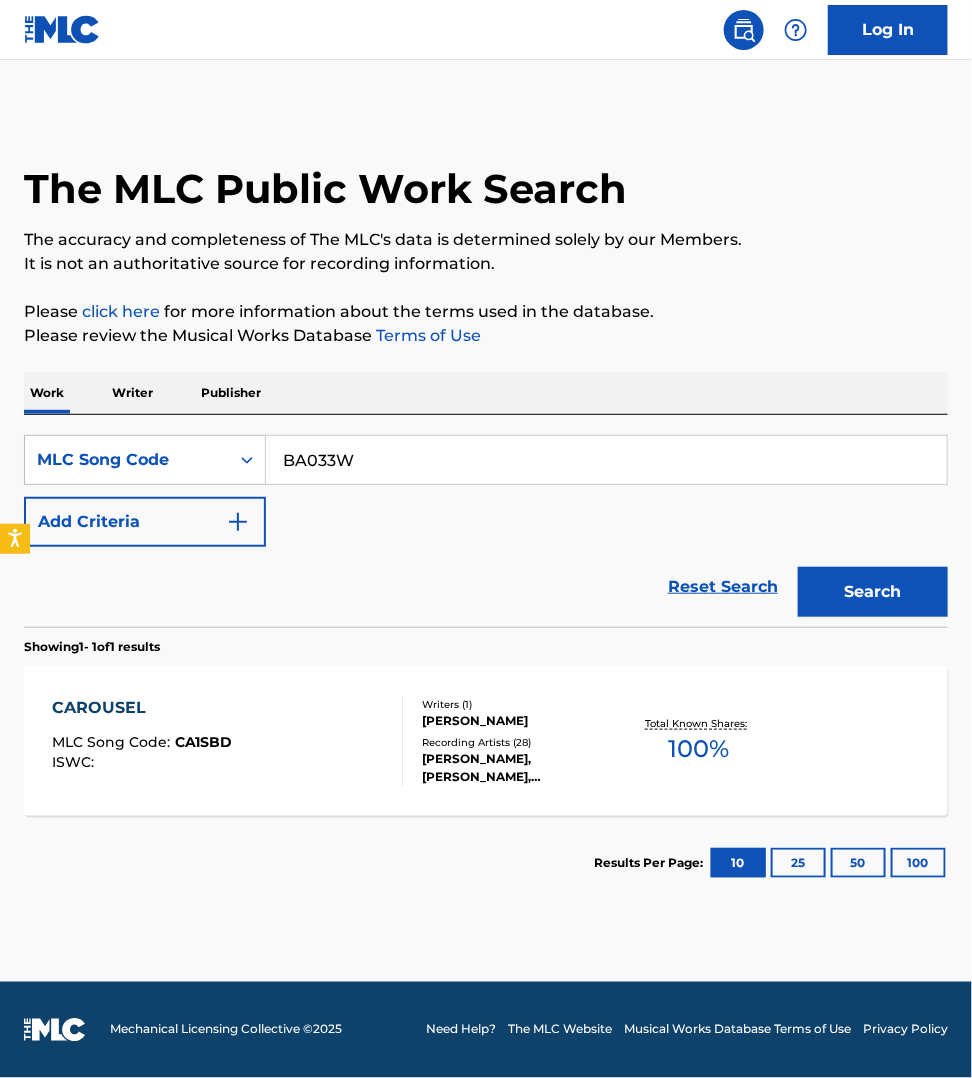 type on "BA033W" 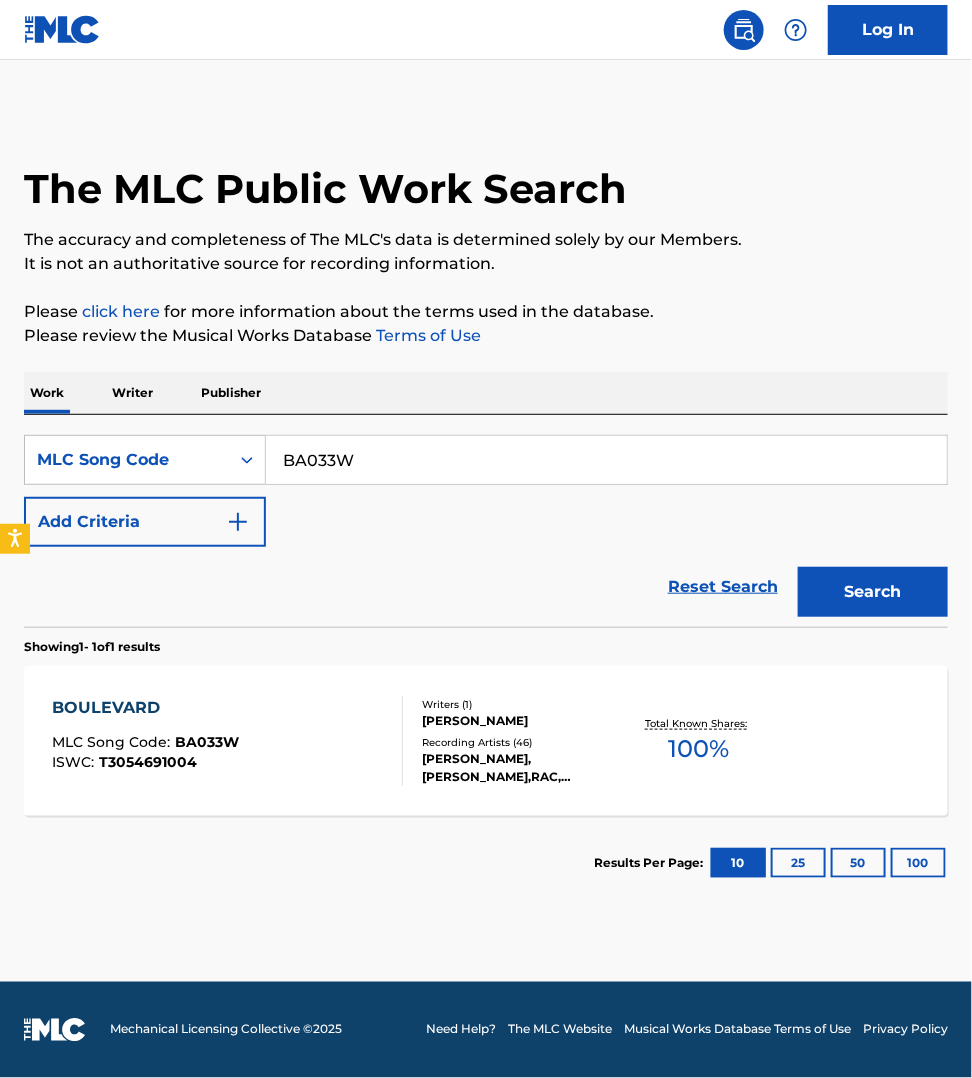 click on "BOULEVARD MLC Song Code : BA033W ISWC : T3054691004" at bounding box center (227, 741) 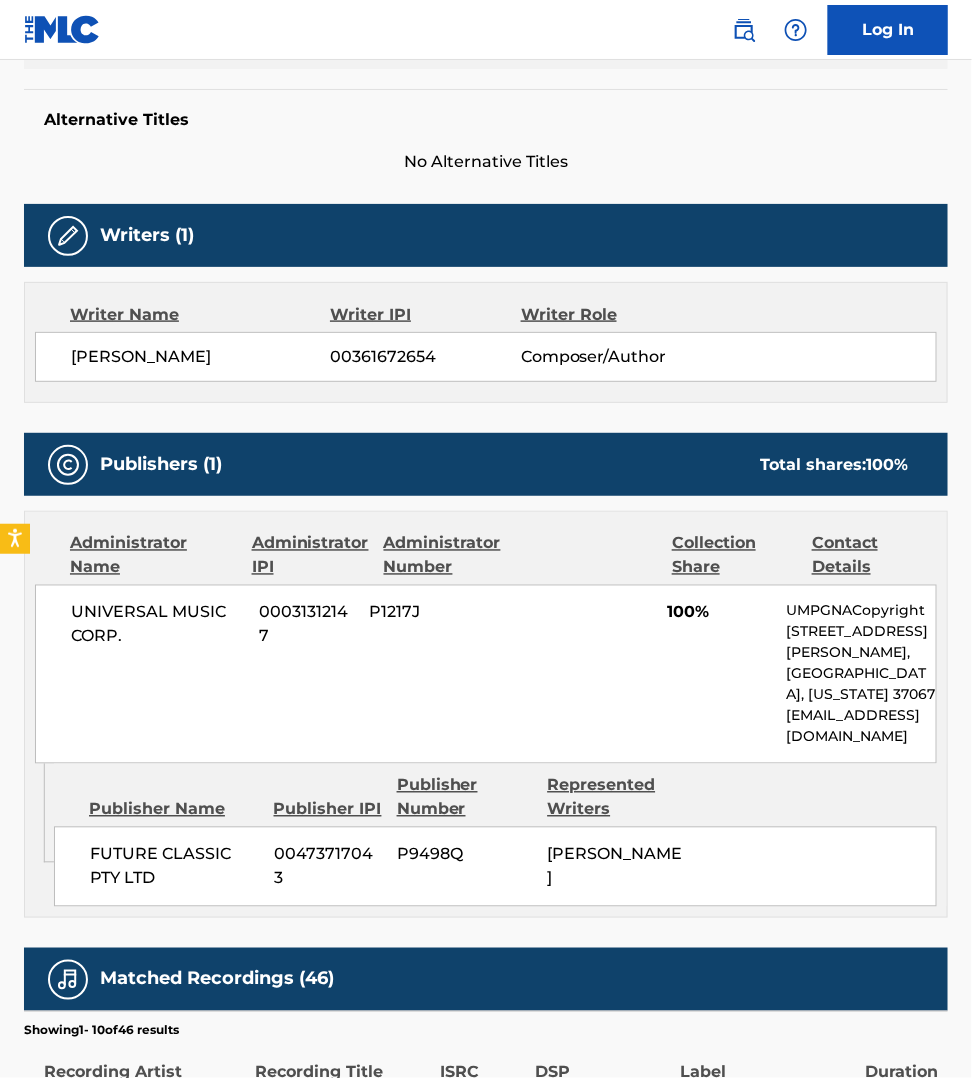 scroll, scrollTop: 531, scrollLeft: 0, axis: vertical 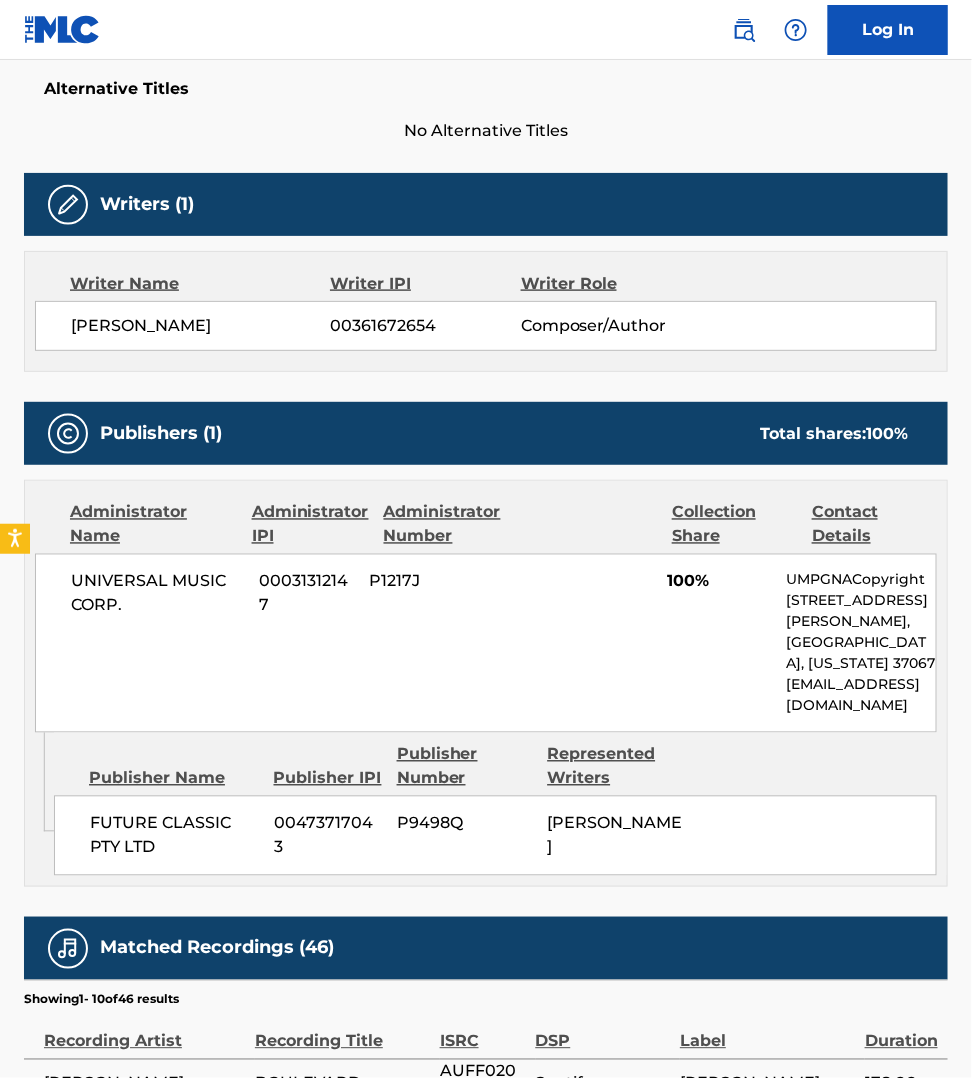 click on "< Back to public search results Copy work link BOULEVARD     Work Detail   Member Work Identifier -- MLC Song Code BA033W ISWC T3054691004 Duration --:-- Language -- Alternative Titles No Alternative Titles Writers   (1) Writer Name Writer IPI Writer Role PRESTON SWAINE 00361672654 Composer/Author Publishers   (1) Total shares:  100 % Administrator Name Administrator IPI Administrator Number Collection Share Contact Details UNIVERSAL MUSIC CORP. 00031312147 P1217J 100% UMPGNACopyright 1550 W. McEwen Drive, Unit 400,  Franklin, Tennessee 37067 NACopyright@umusic.com Admin Original Publisher Connecting Line Publisher Name Publisher IPI Publisher Number Represented Writers FUTURE CLASSIC PTY LTD 00473717043 P9498Q PRESTON SWAINE Total shares:  100 % Matched Recordings   (46) Showing  1  -   10  of  46   results   Recording Artist Recording Title ISRC DSP Label Duration SWAINE DELGADO BOULEVARD AUFF02000047 Spotify WILDER 178:00 SWAINE DELGADO,RAC BOULEVARD (RAC MIX) AUFF02000217 Spotify WILDER 03:16 BOULEVARD 1" at bounding box center [486, 605] 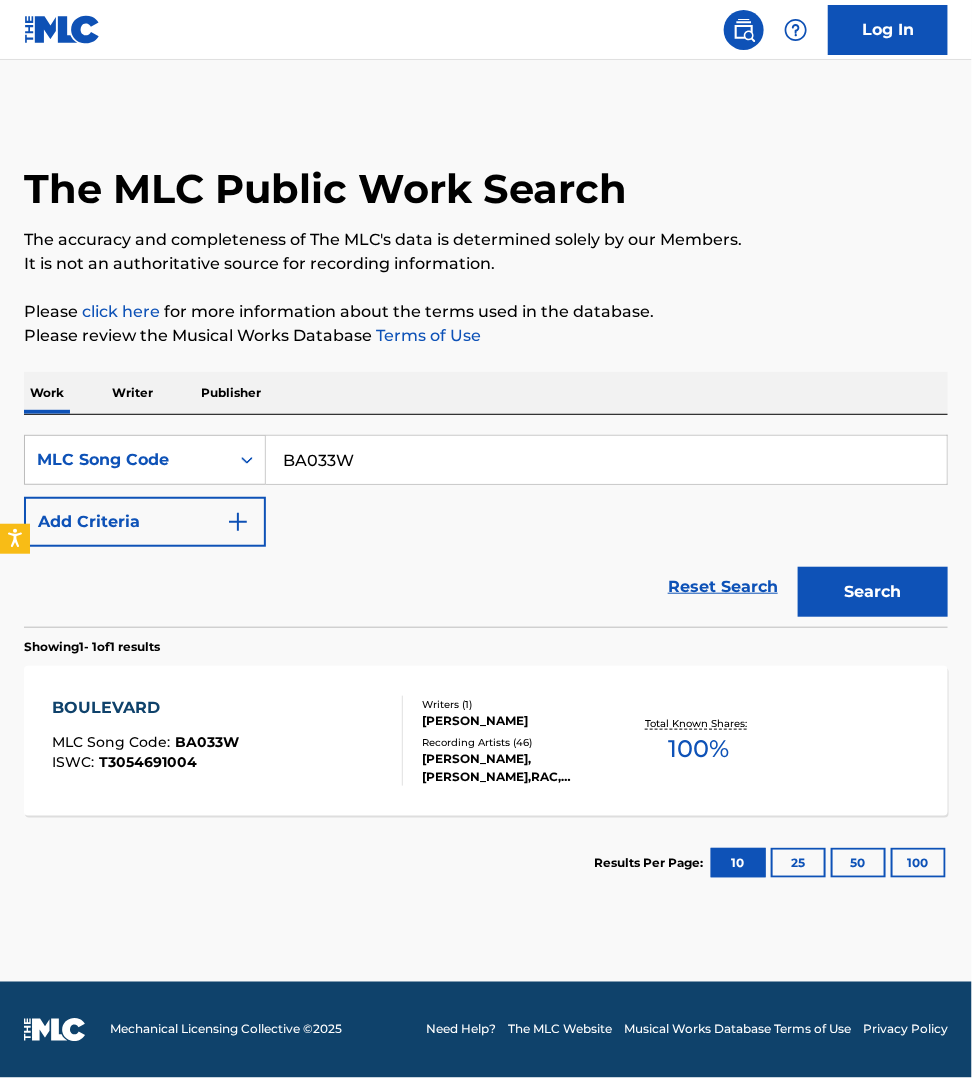 click on "BA033W" at bounding box center [606, 460] 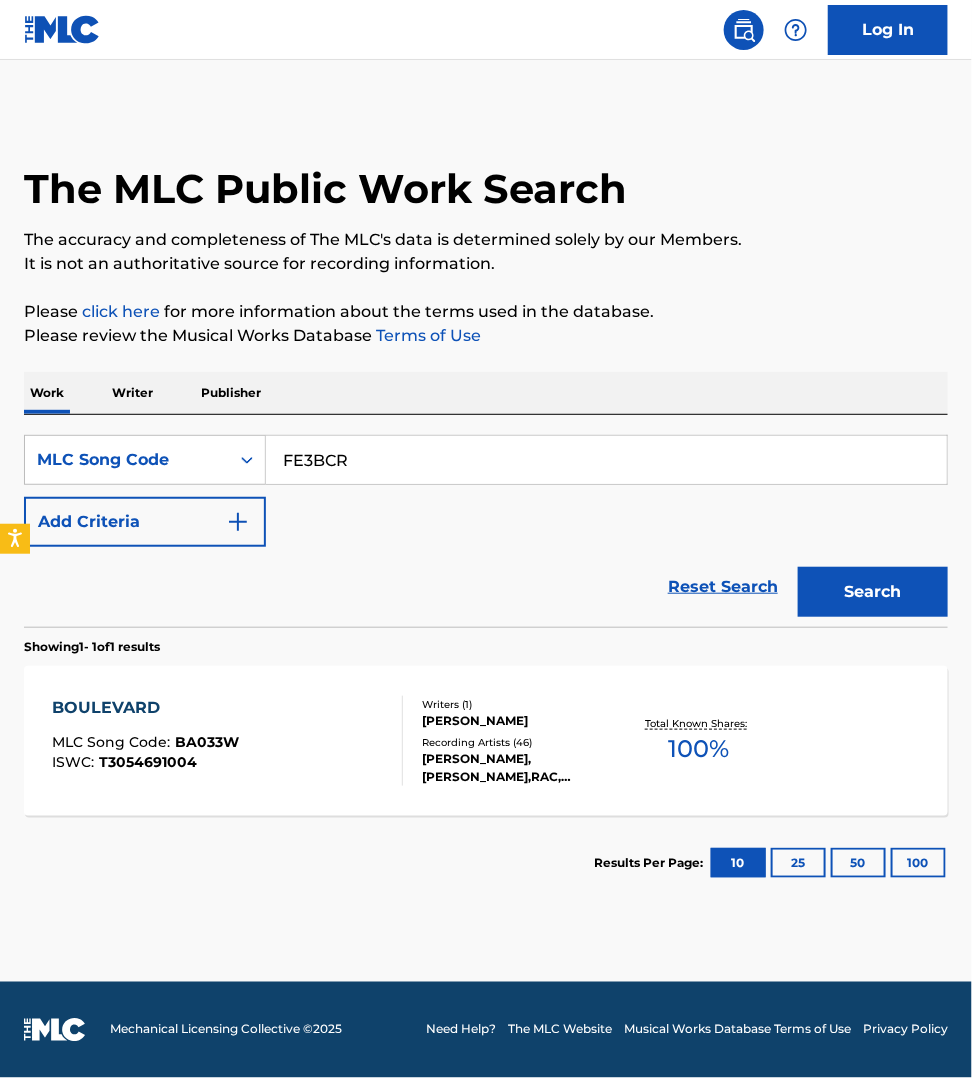 type on "FE3BCR" 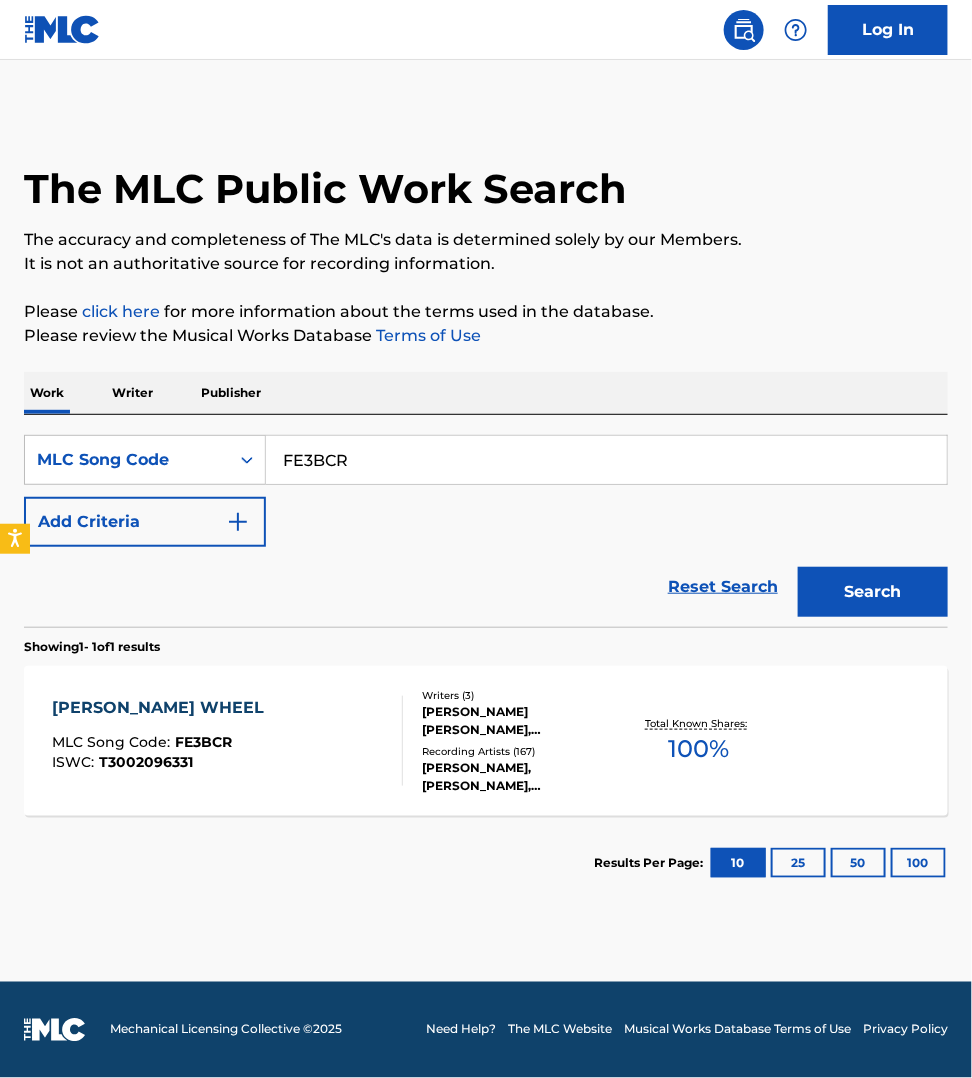 click on "FERRIS WHEEL MLC Song Code : FE3BCR ISWC : T3002096331" at bounding box center (227, 741) 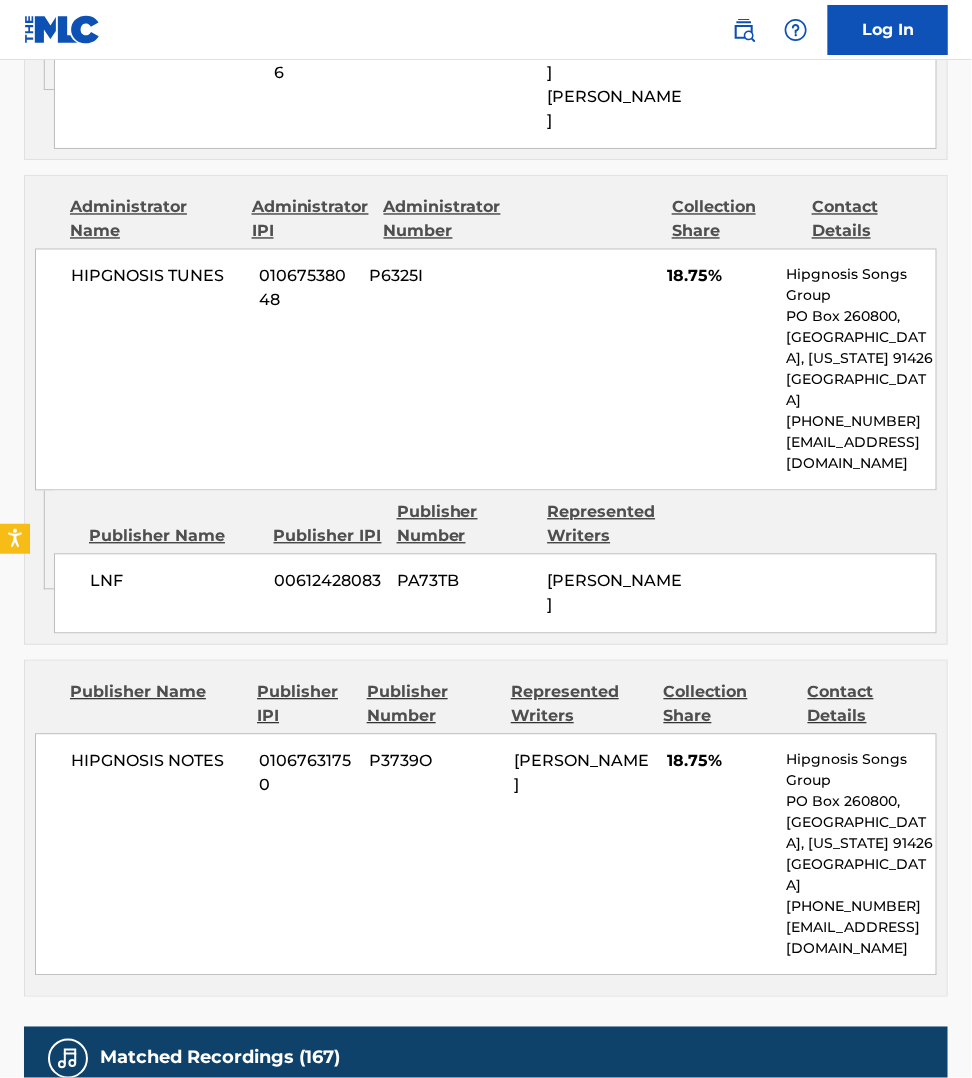 scroll, scrollTop: 2781, scrollLeft: 0, axis: vertical 